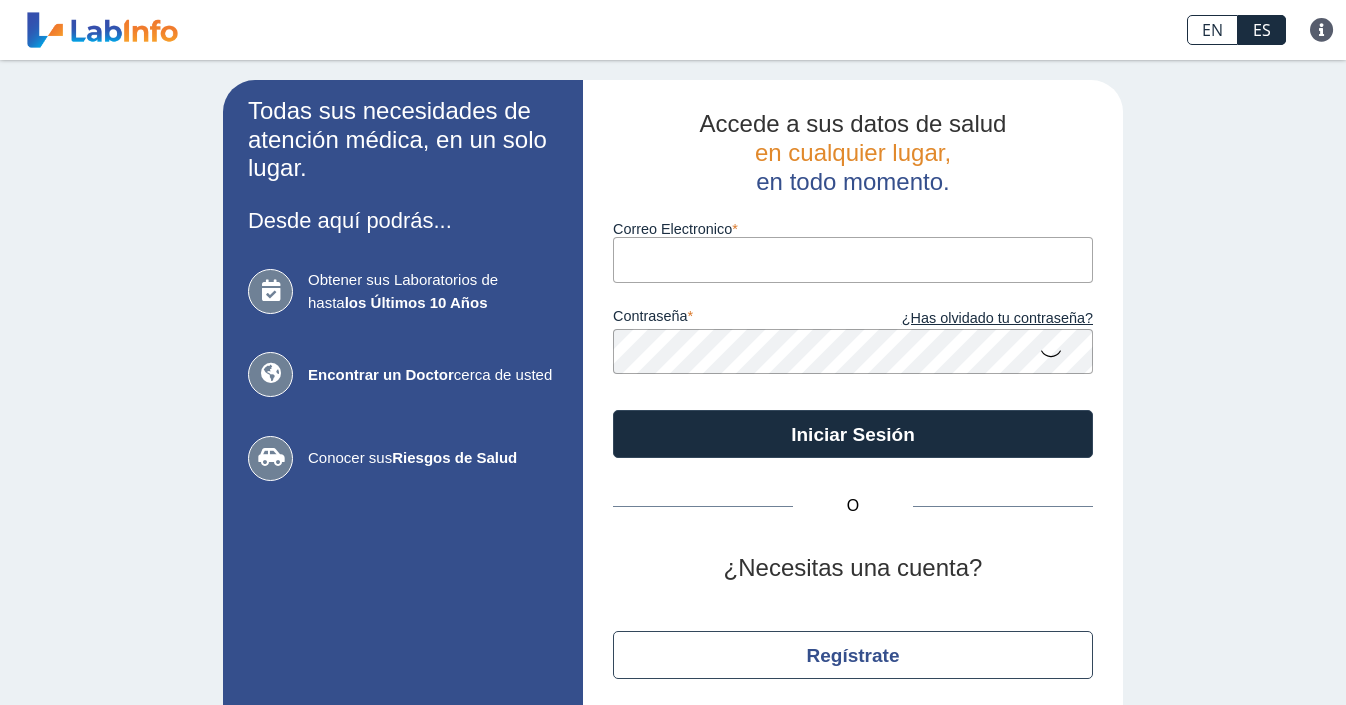scroll, scrollTop: 0, scrollLeft: 0, axis: both 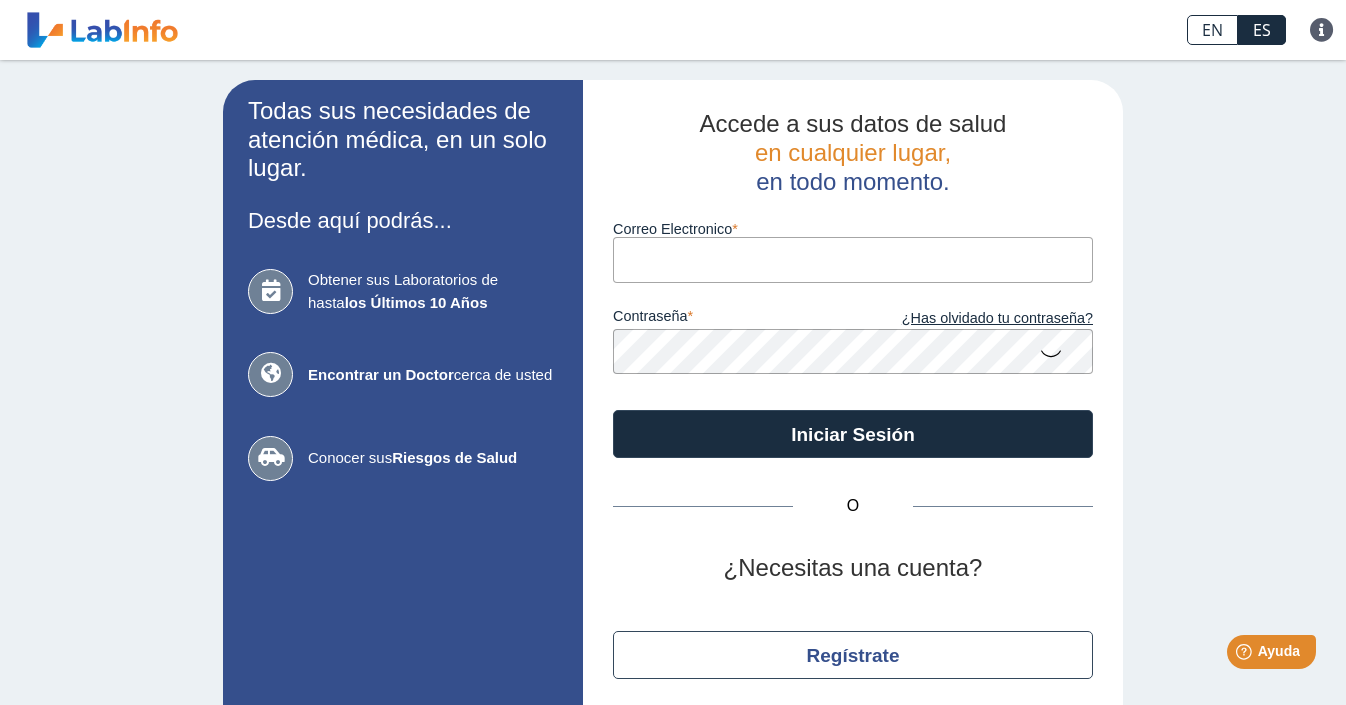 type on "danializmorales@gmail.com" 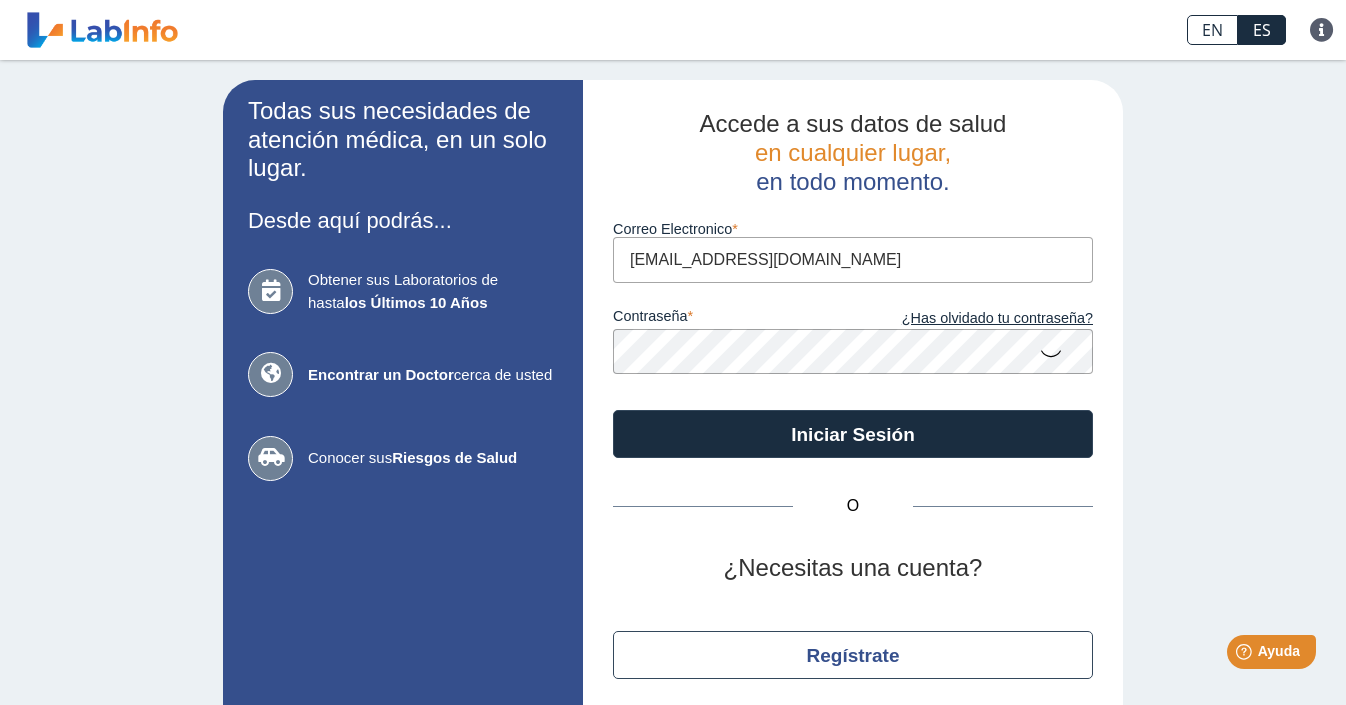 click on "Iniciar Sesión" 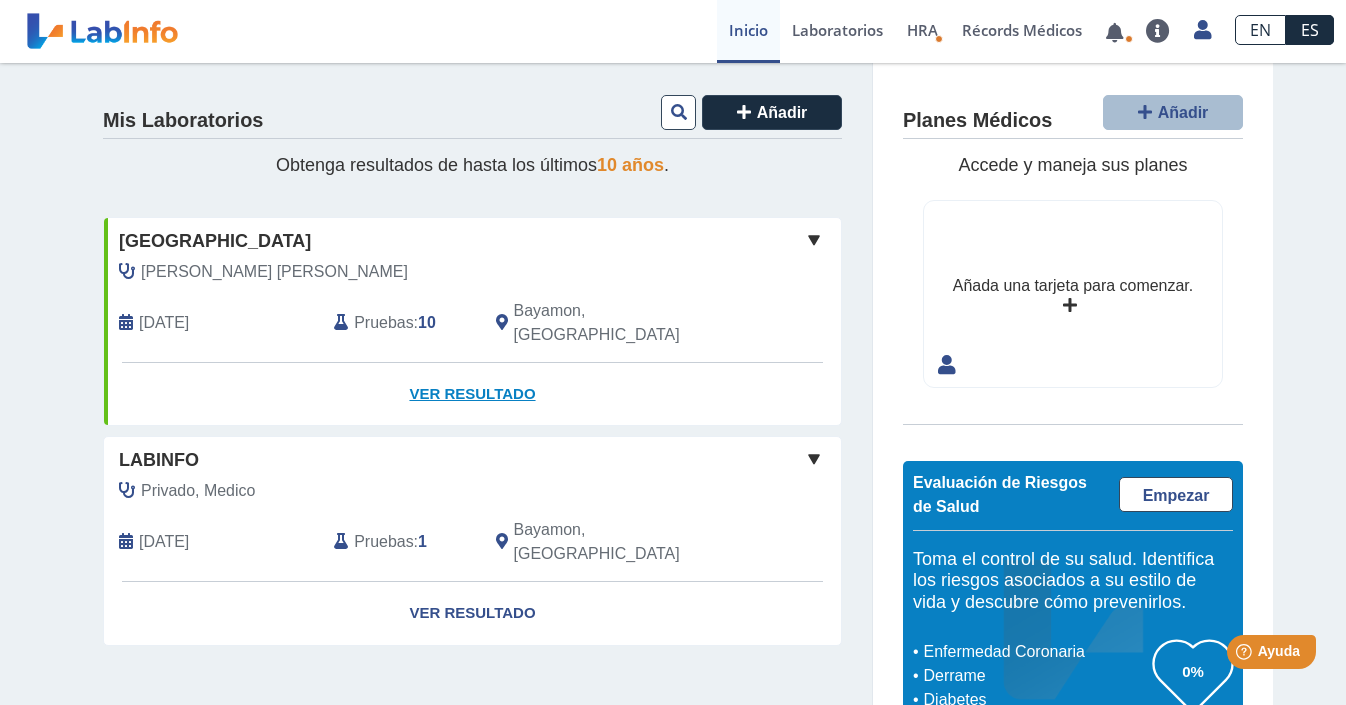 click on "Ver Resultado" 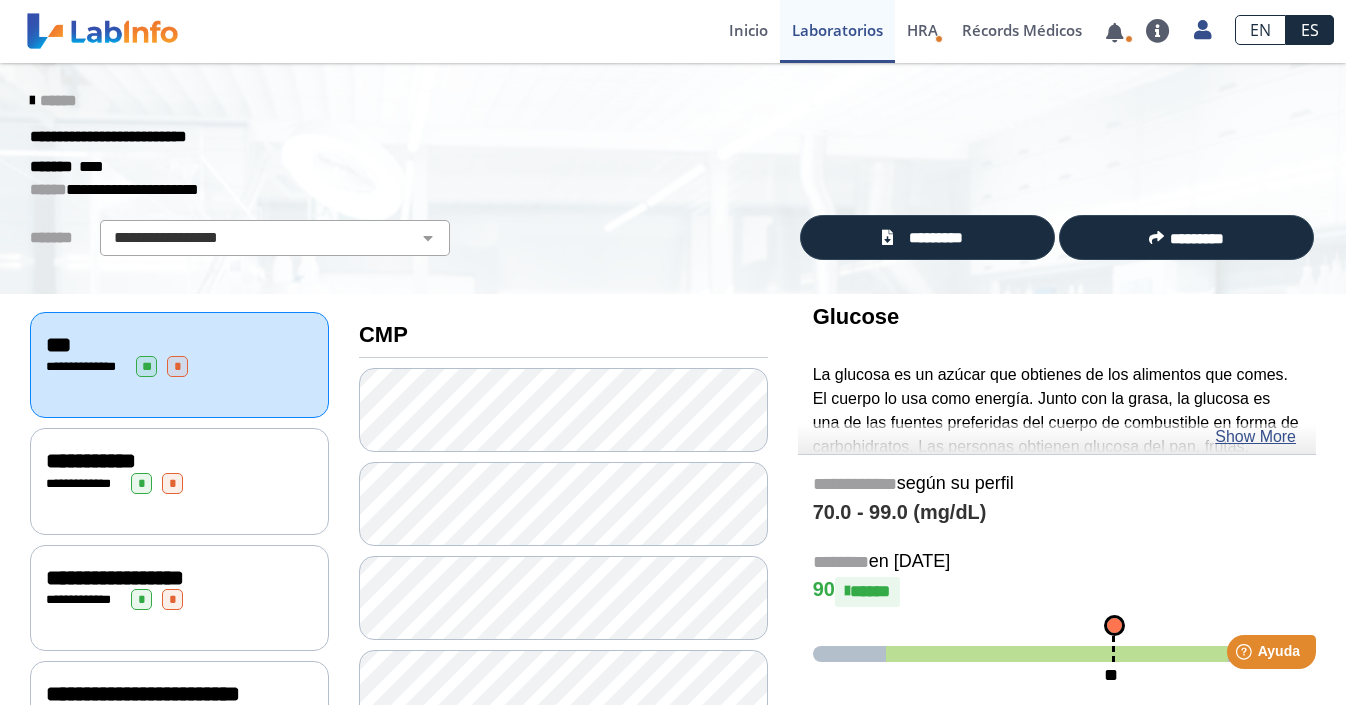 scroll, scrollTop: 0, scrollLeft: 0, axis: both 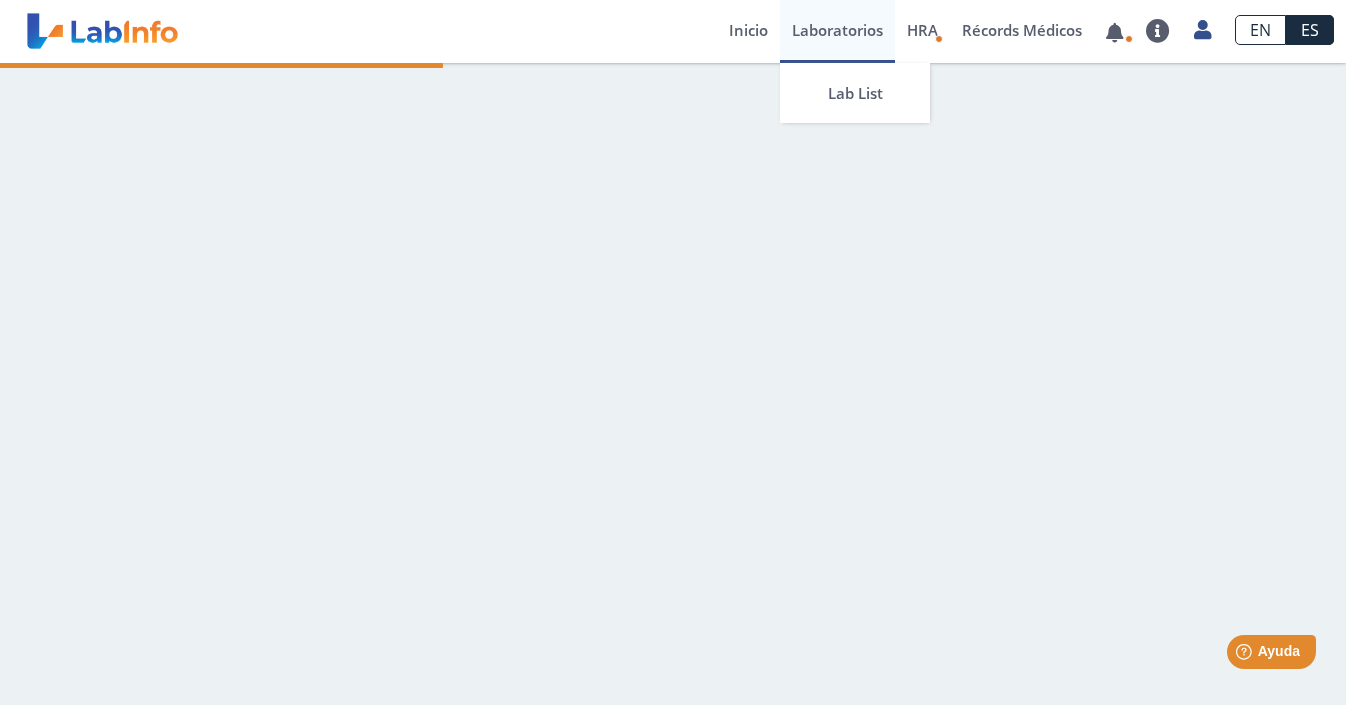 click on "Laboratorios" at bounding box center [837, 31] 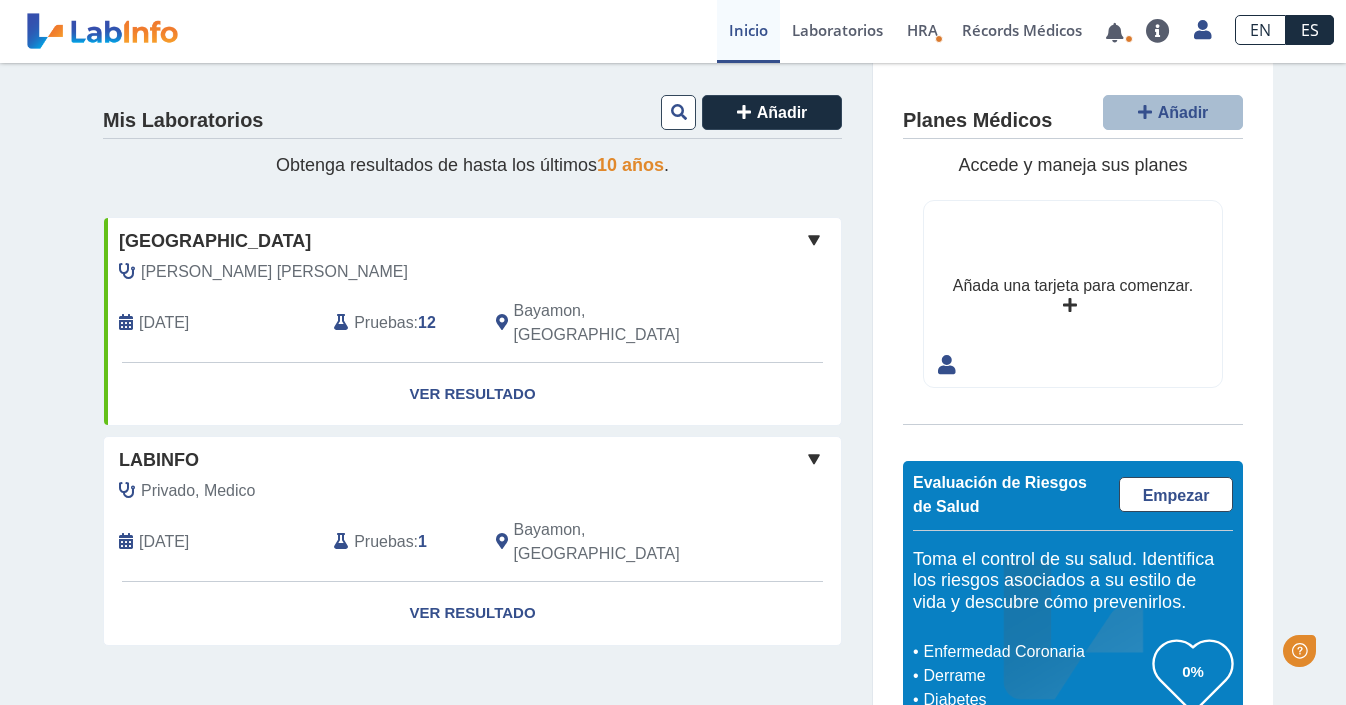 scroll, scrollTop: 0, scrollLeft: 0, axis: both 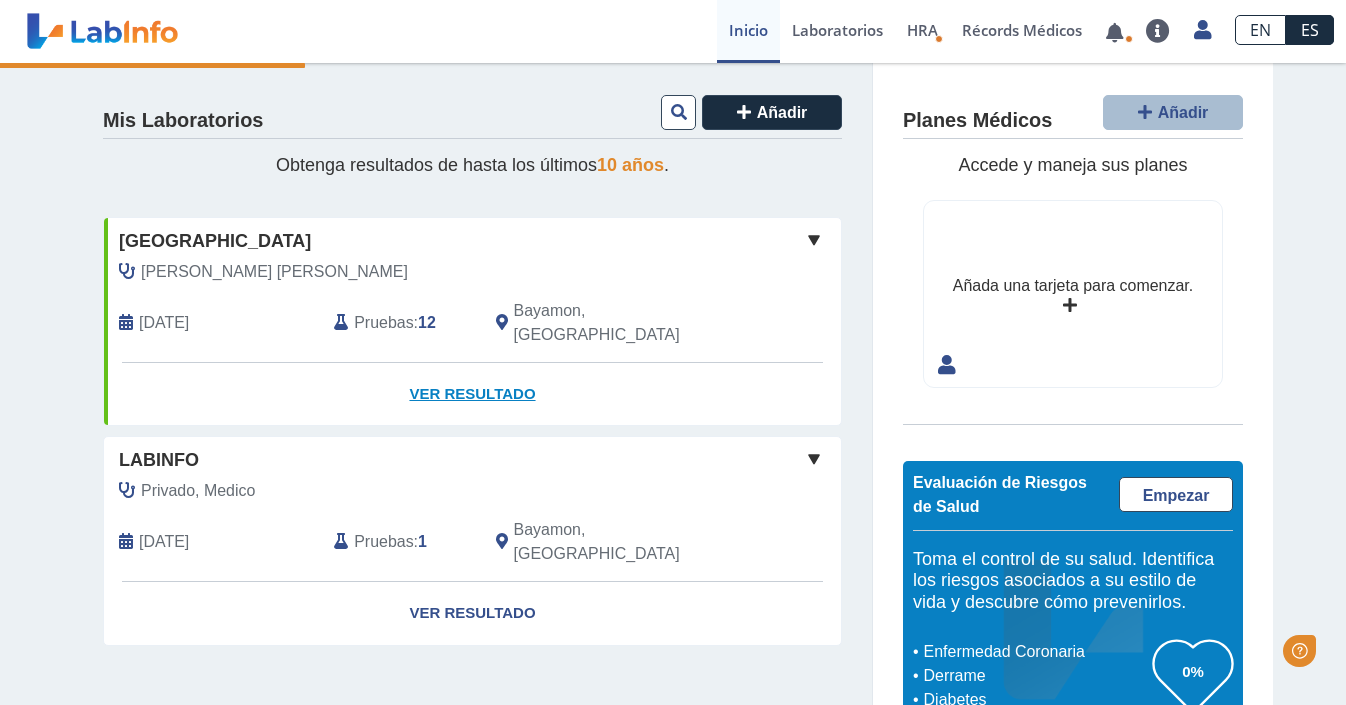 click on "Ver Resultado" 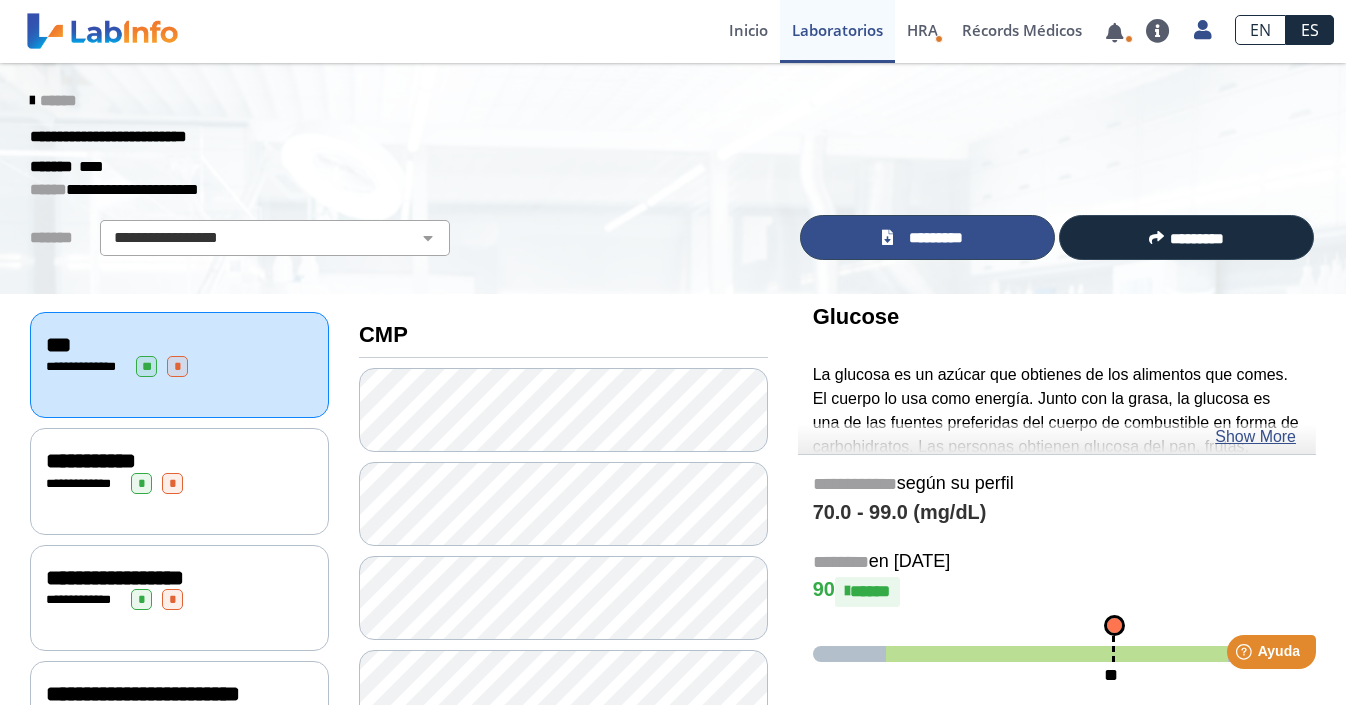 click on "*********" 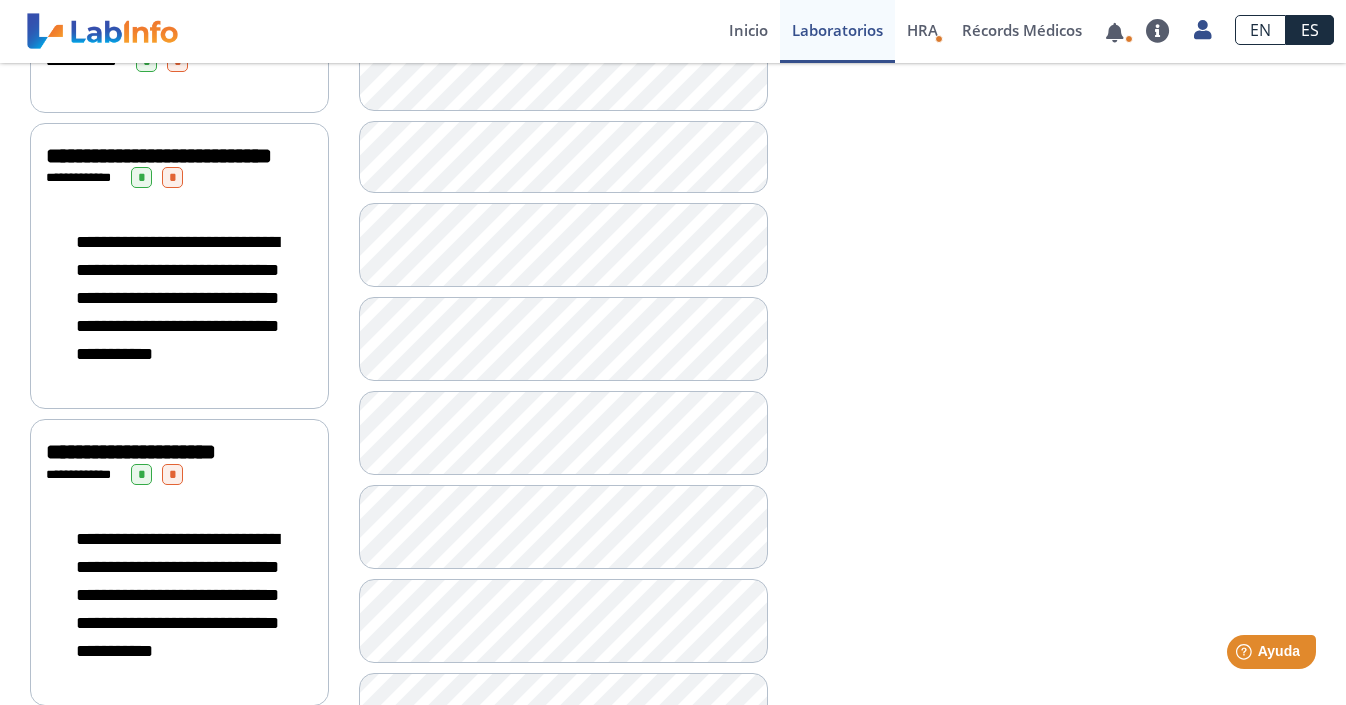 scroll, scrollTop: 747, scrollLeft: 0, axis: vertical 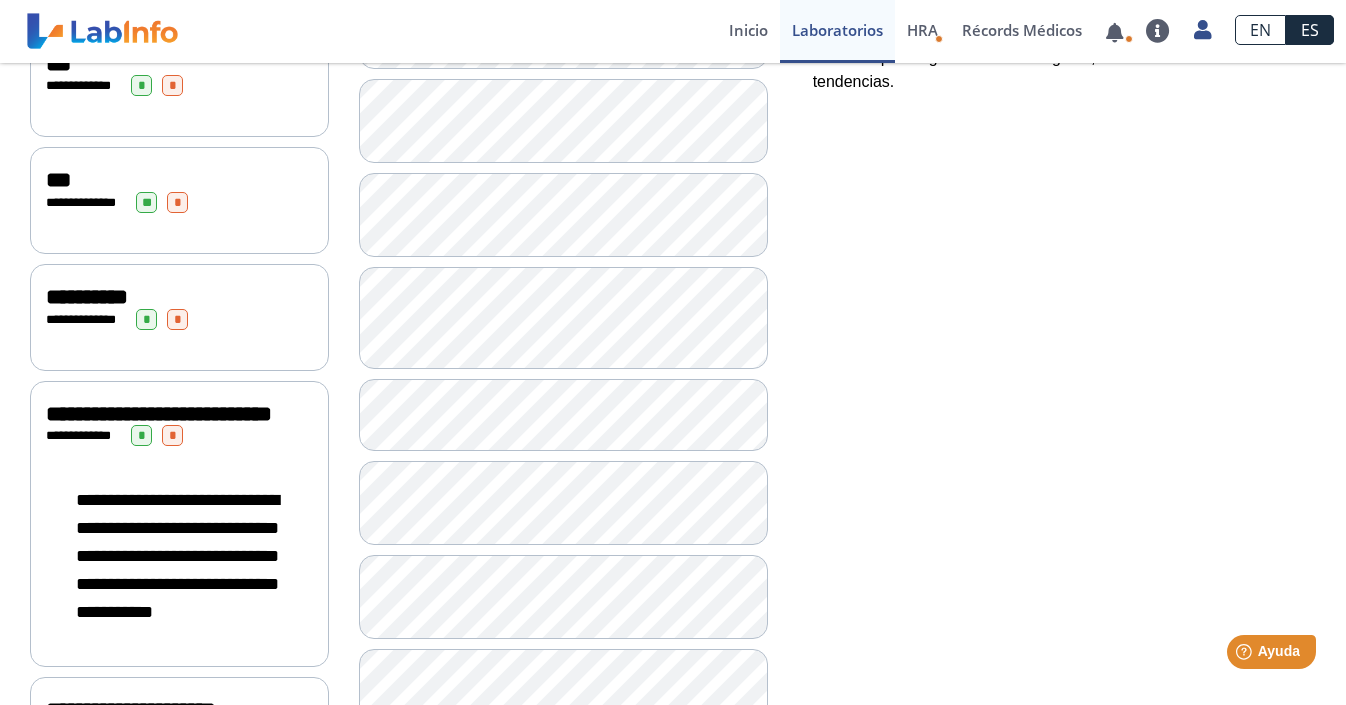 click on "**********" 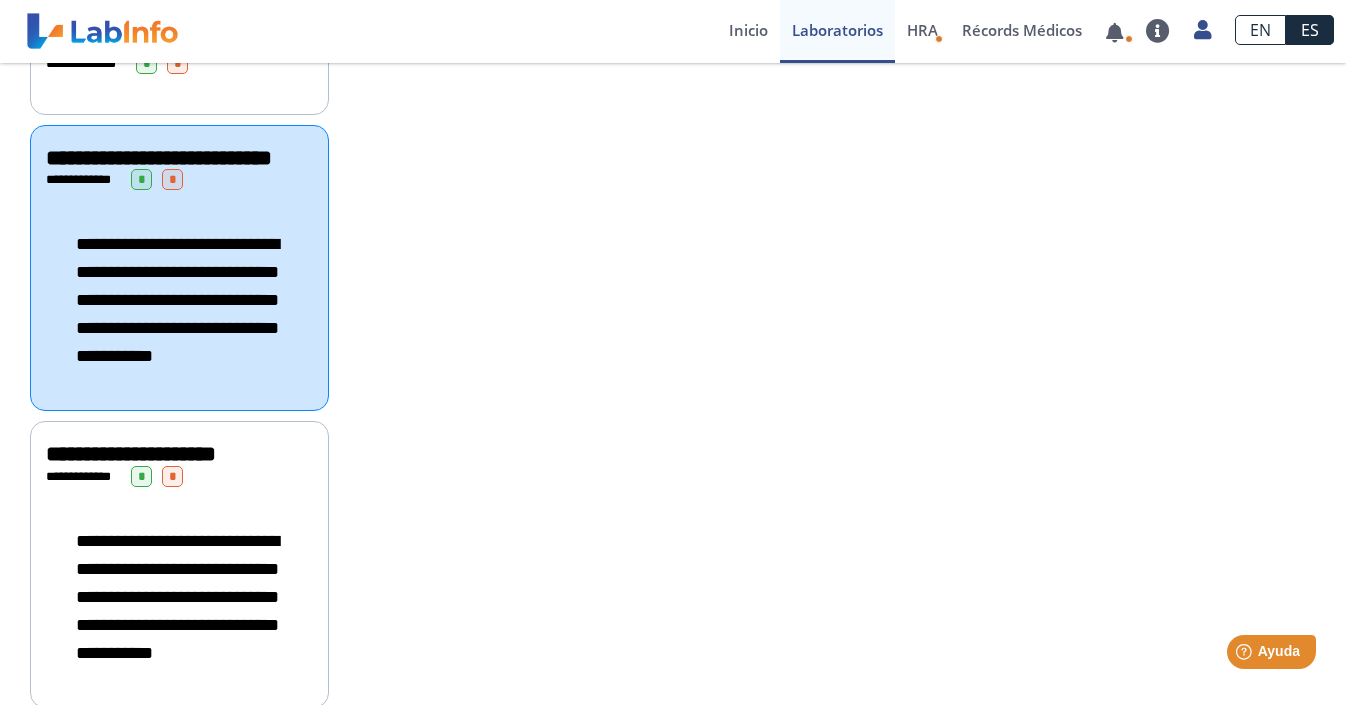 click on "**********" 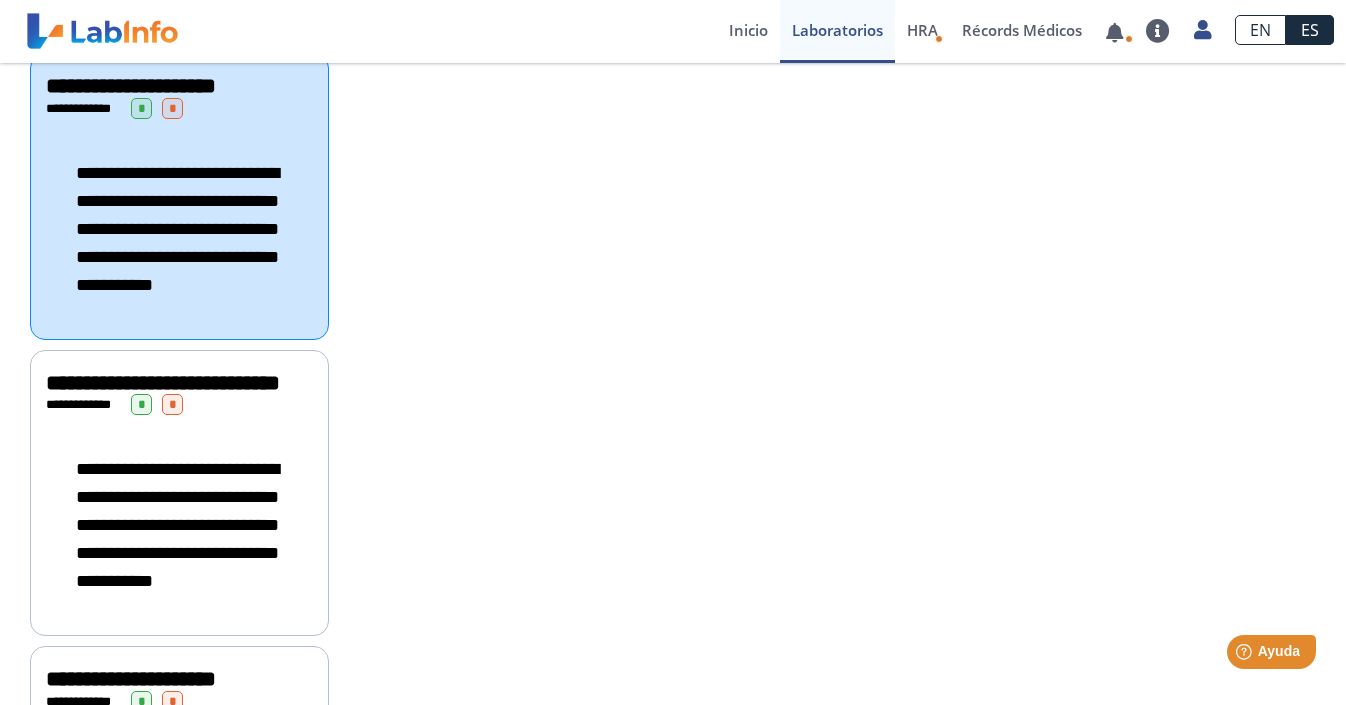 click on "**********" 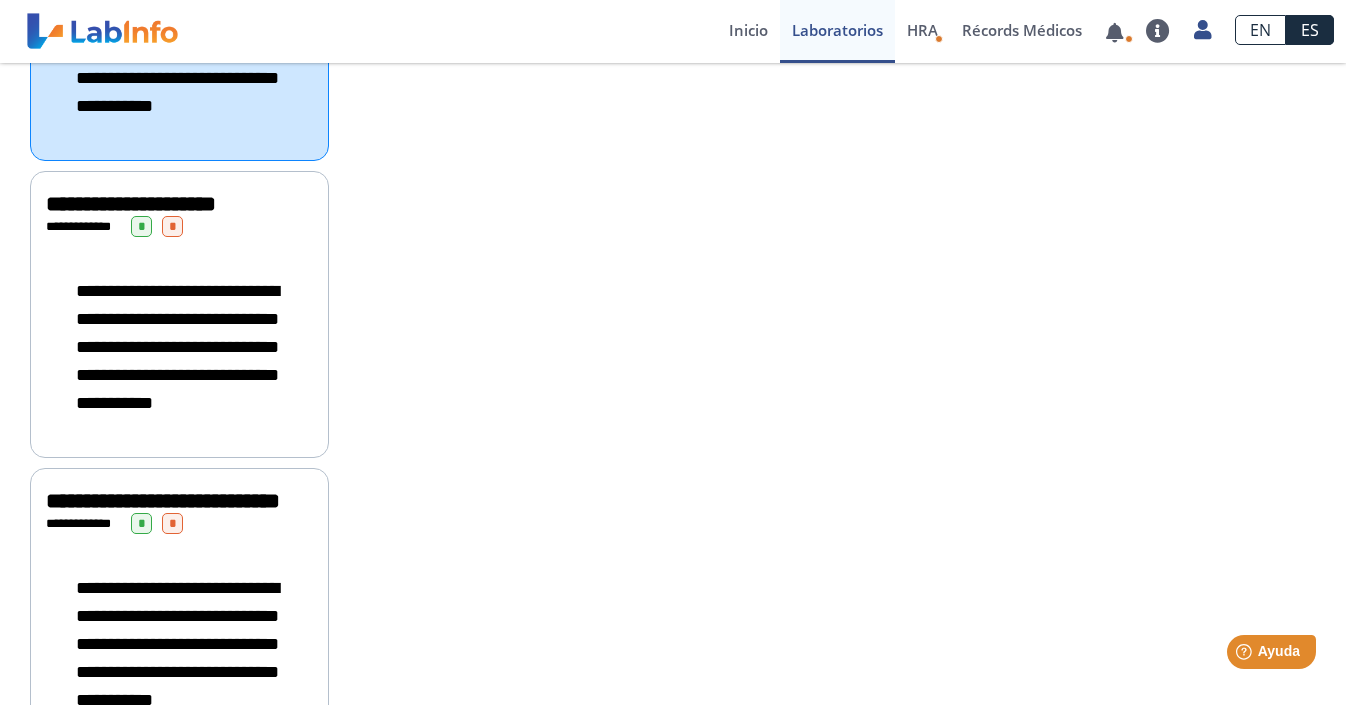click on "**********" 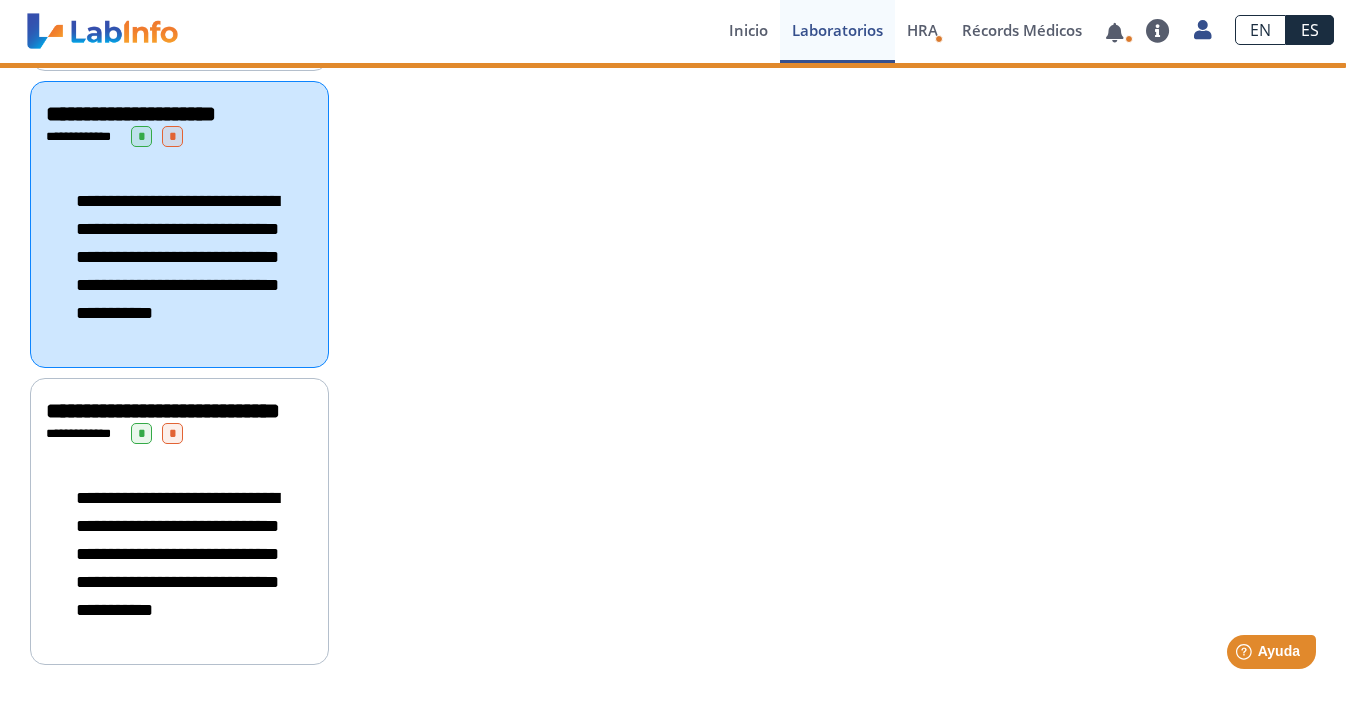 click on "**********" 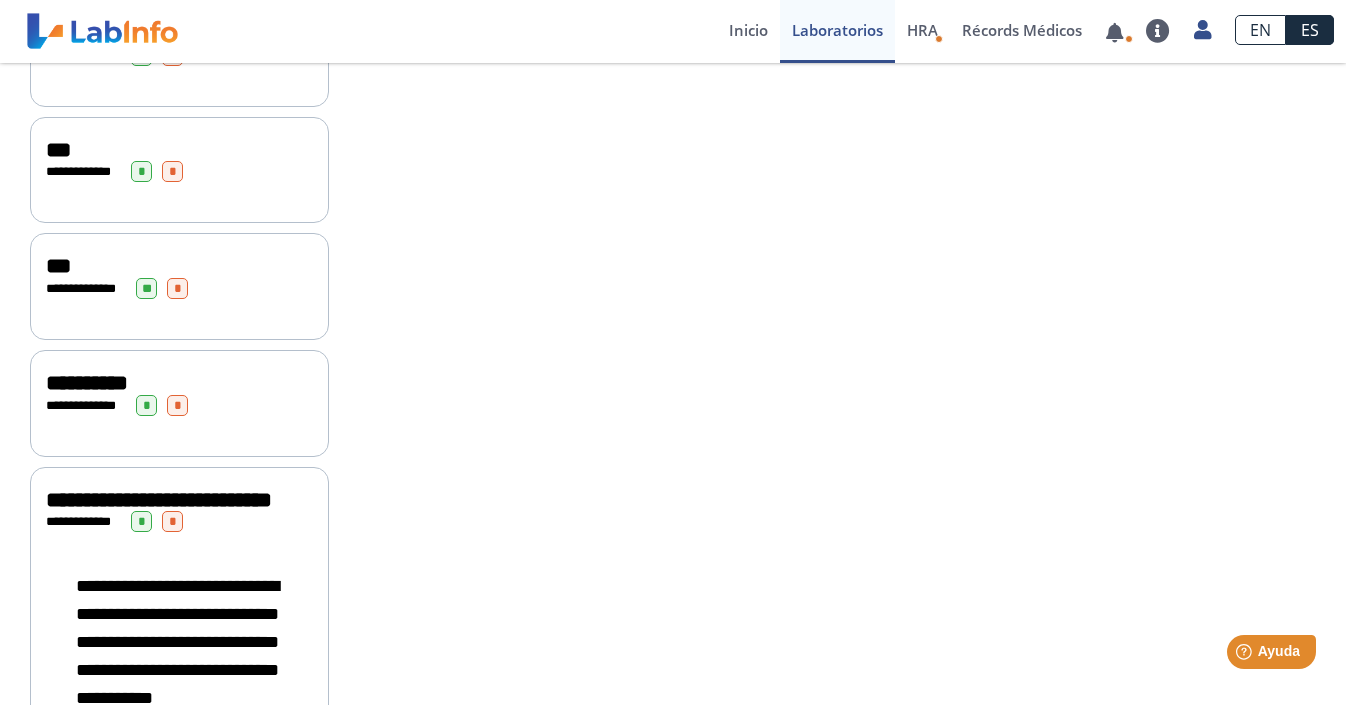 click on "**********" 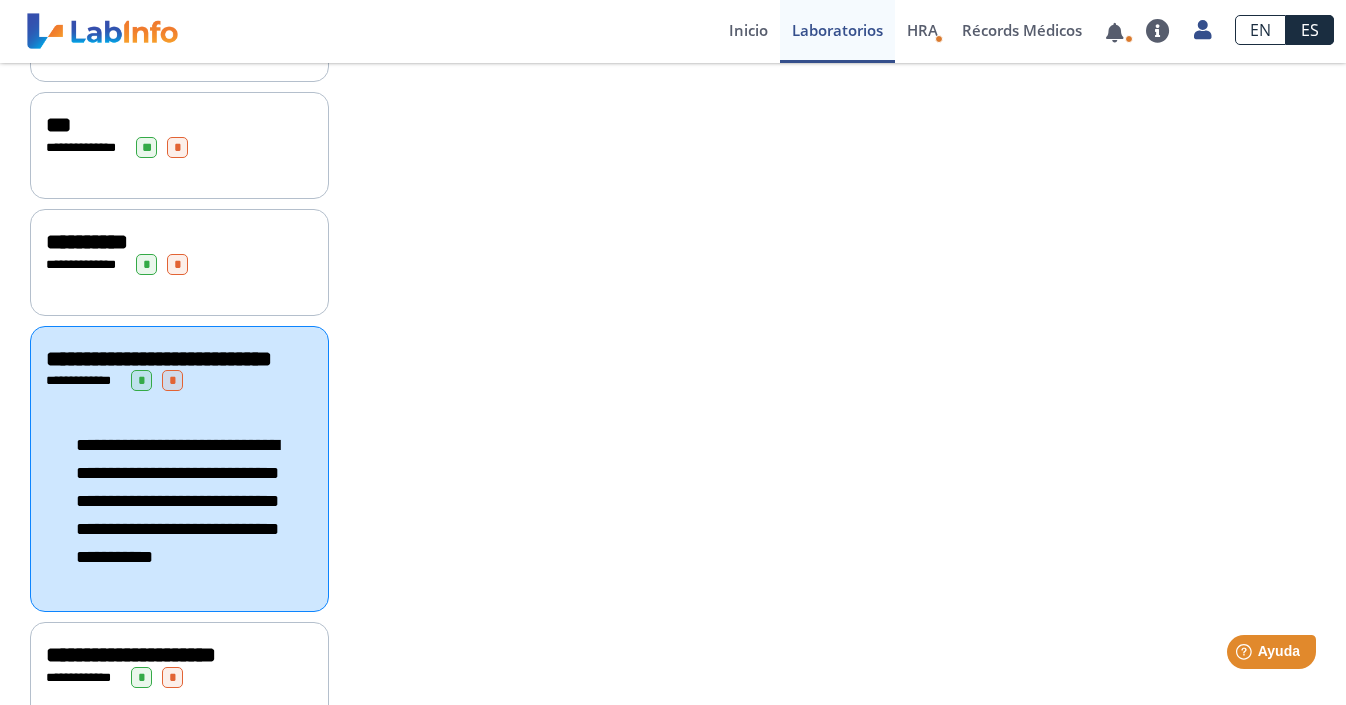 scroll, scrollTop: 815, scrollLeft: 0, axis: vertical 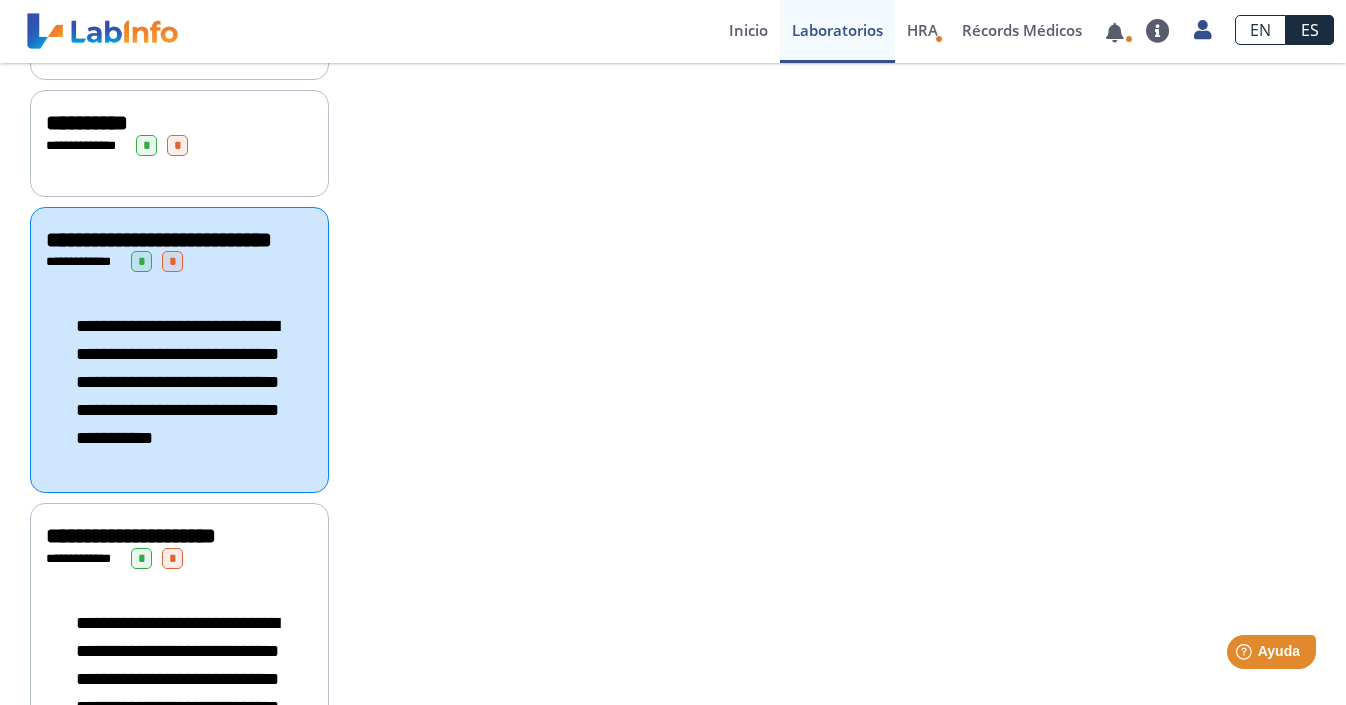 click on "**********" 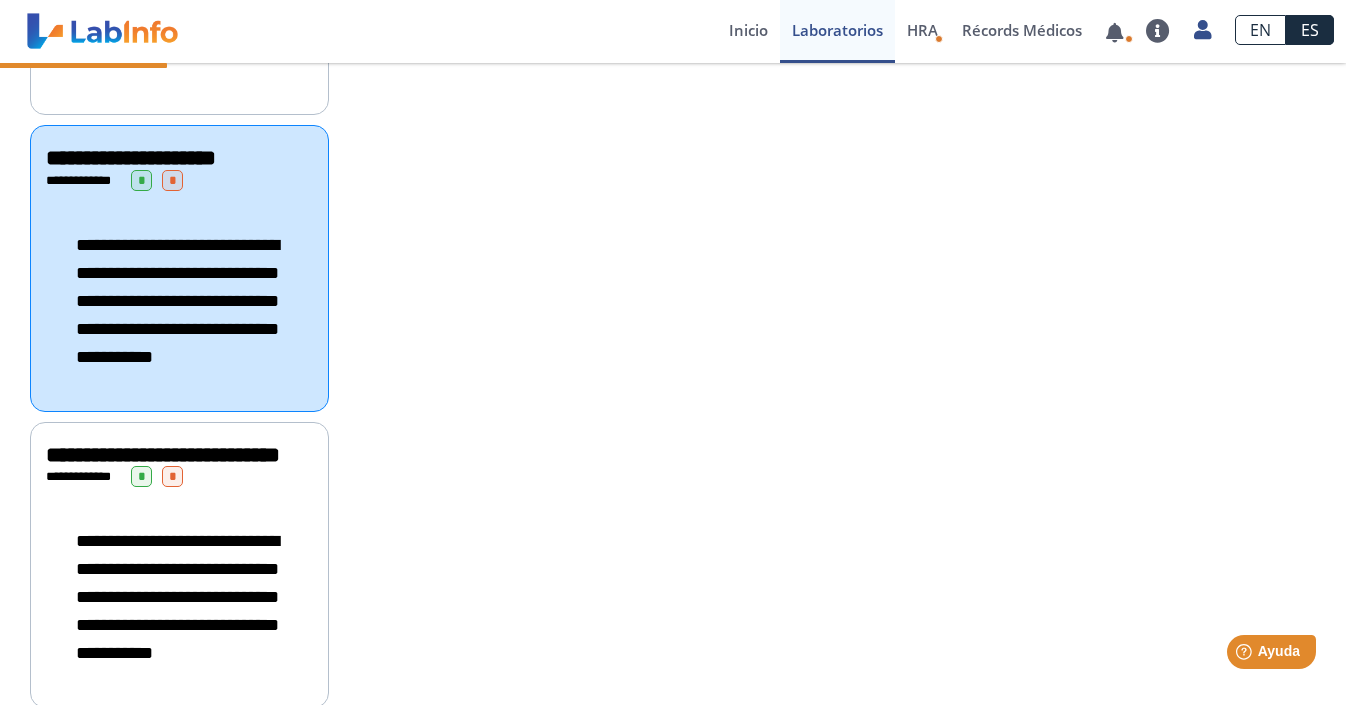 scroll, scrollTop: 1433, scrollLeft: 0, axis: vertical 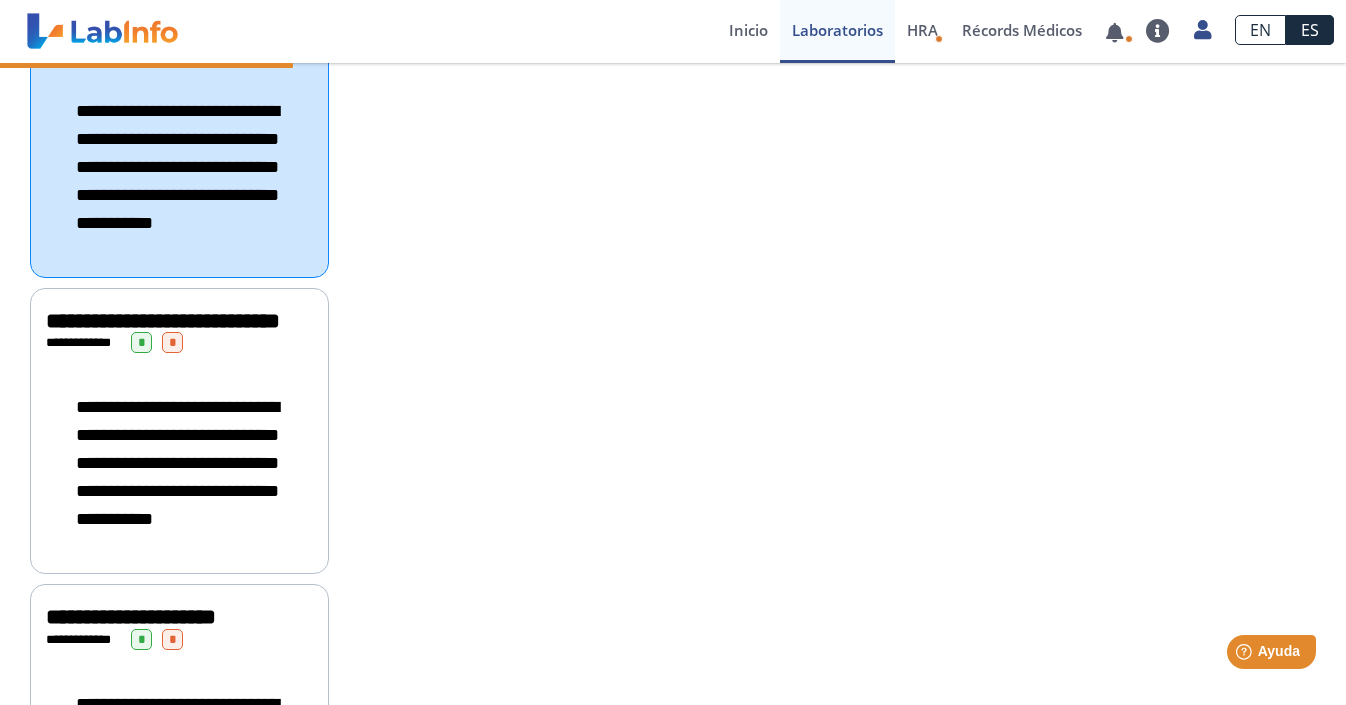 click on "**********" 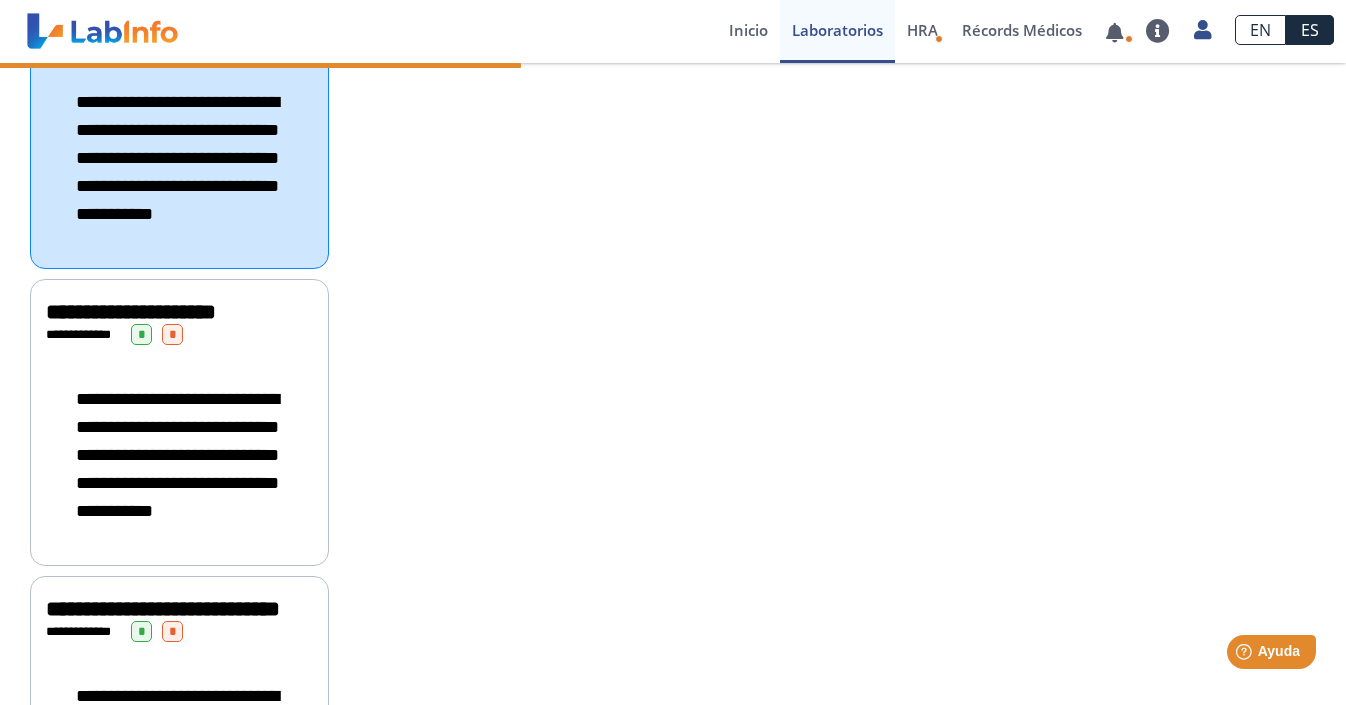 scroll, scrollTop: 1796, scrollLeft: 0, axis: vertical 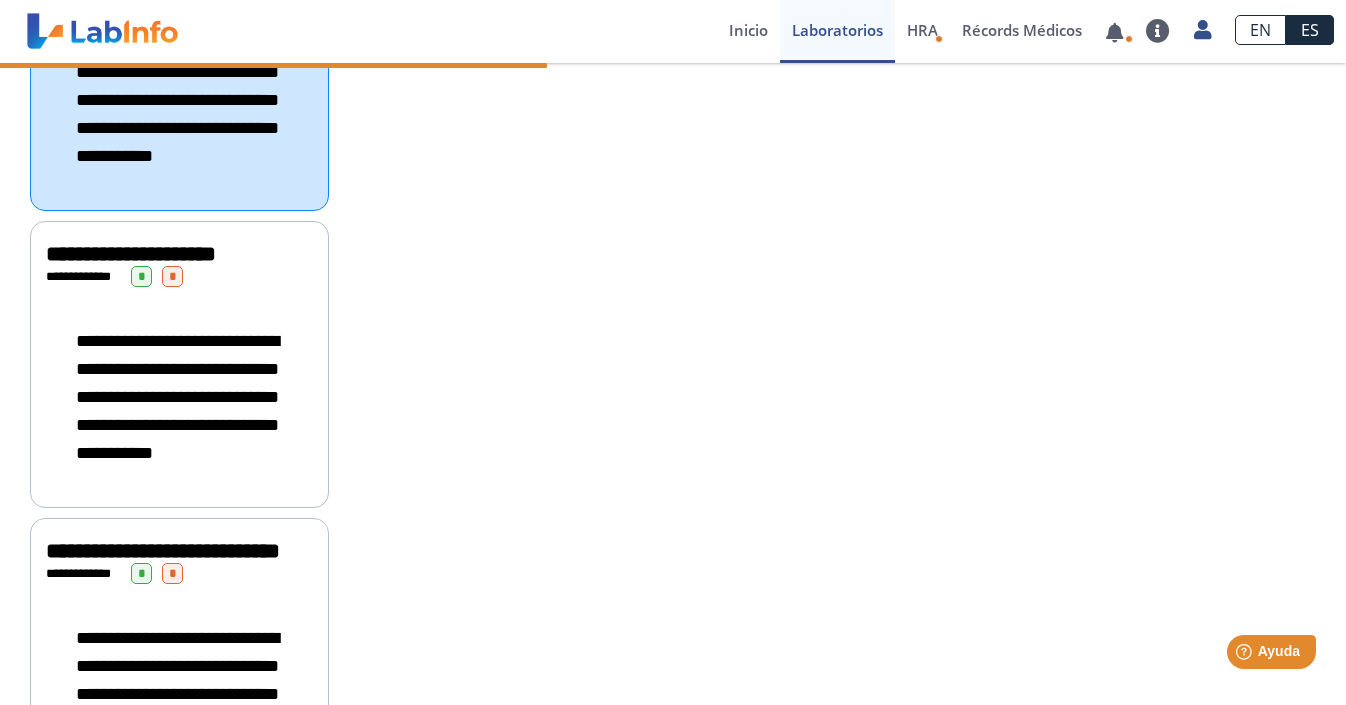 click on "**********" 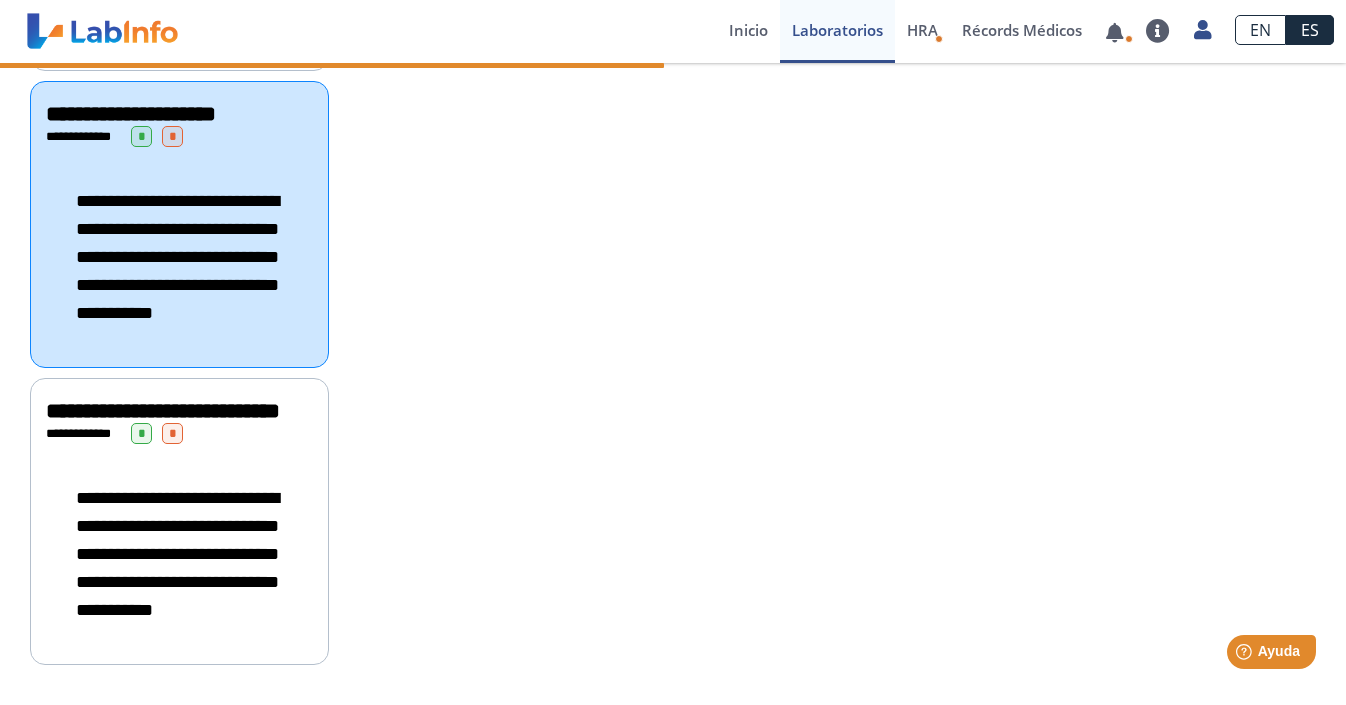 click on "**********" 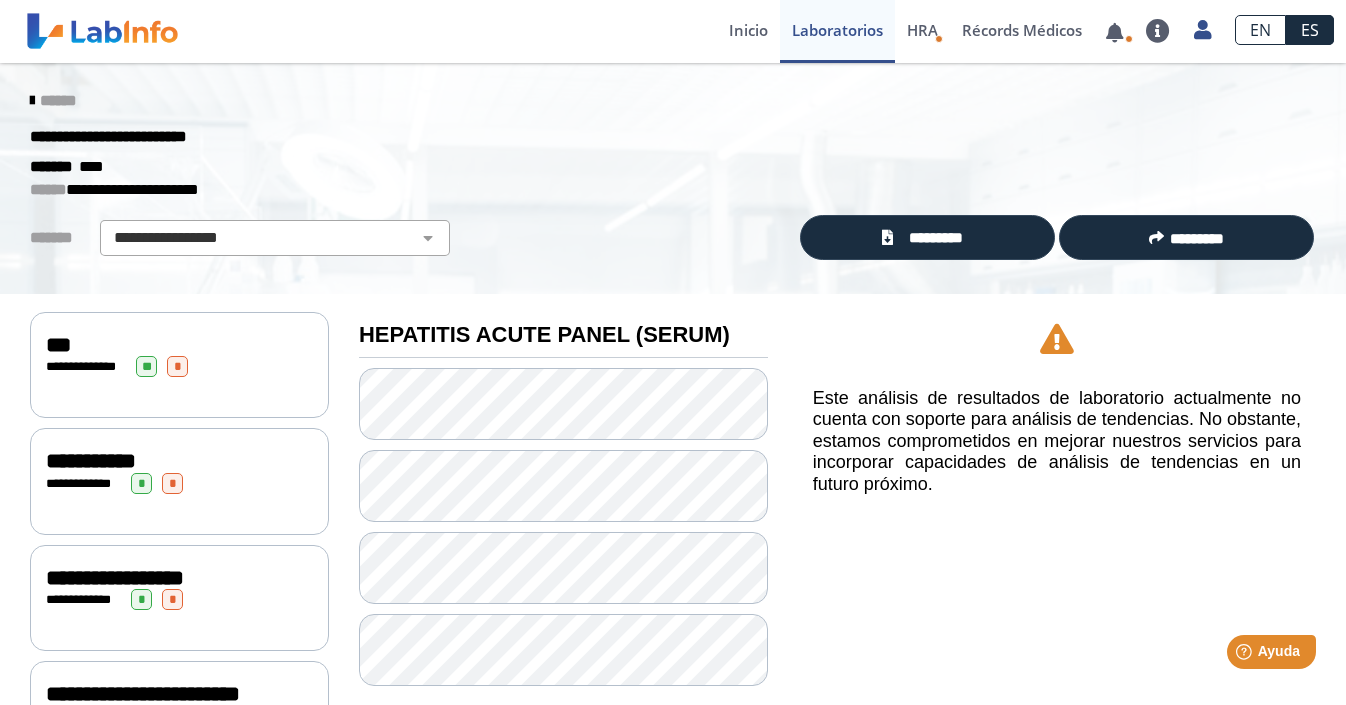 scroll, scrollTop: 0, scrollLeft: 0, axis: both 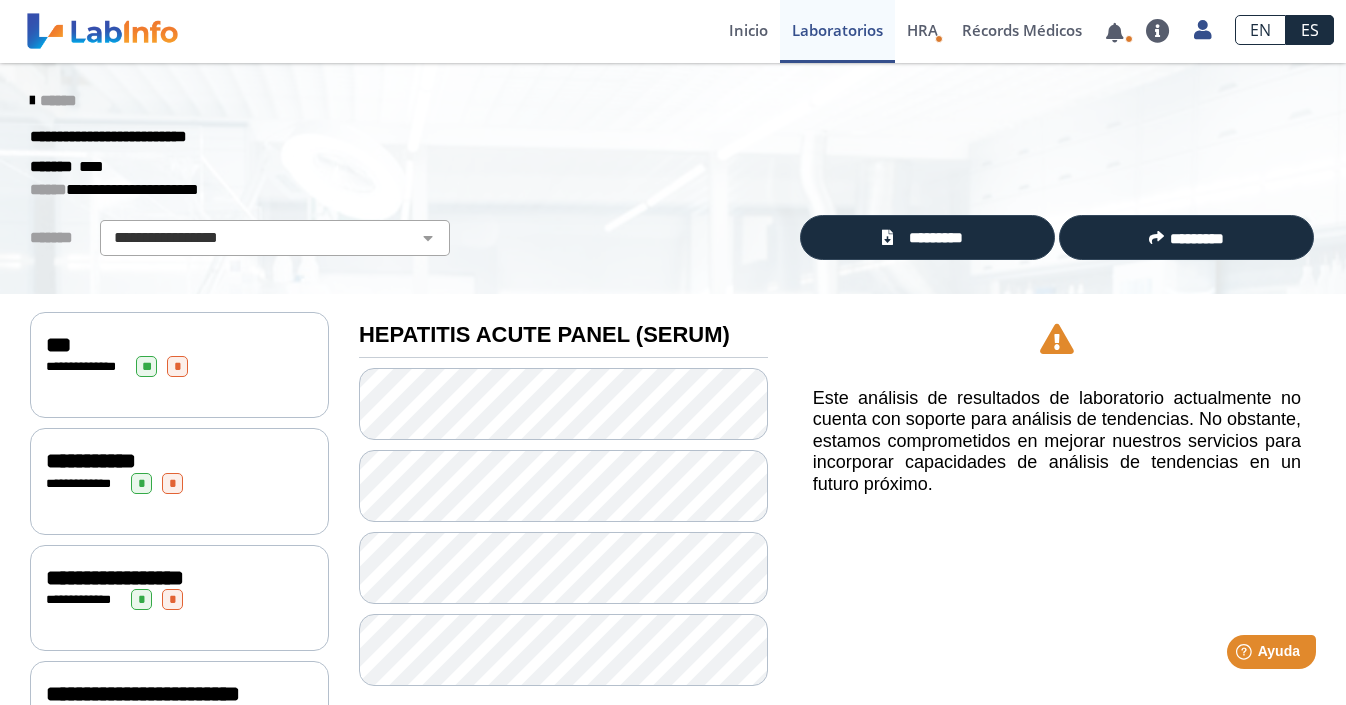 click on "**********" 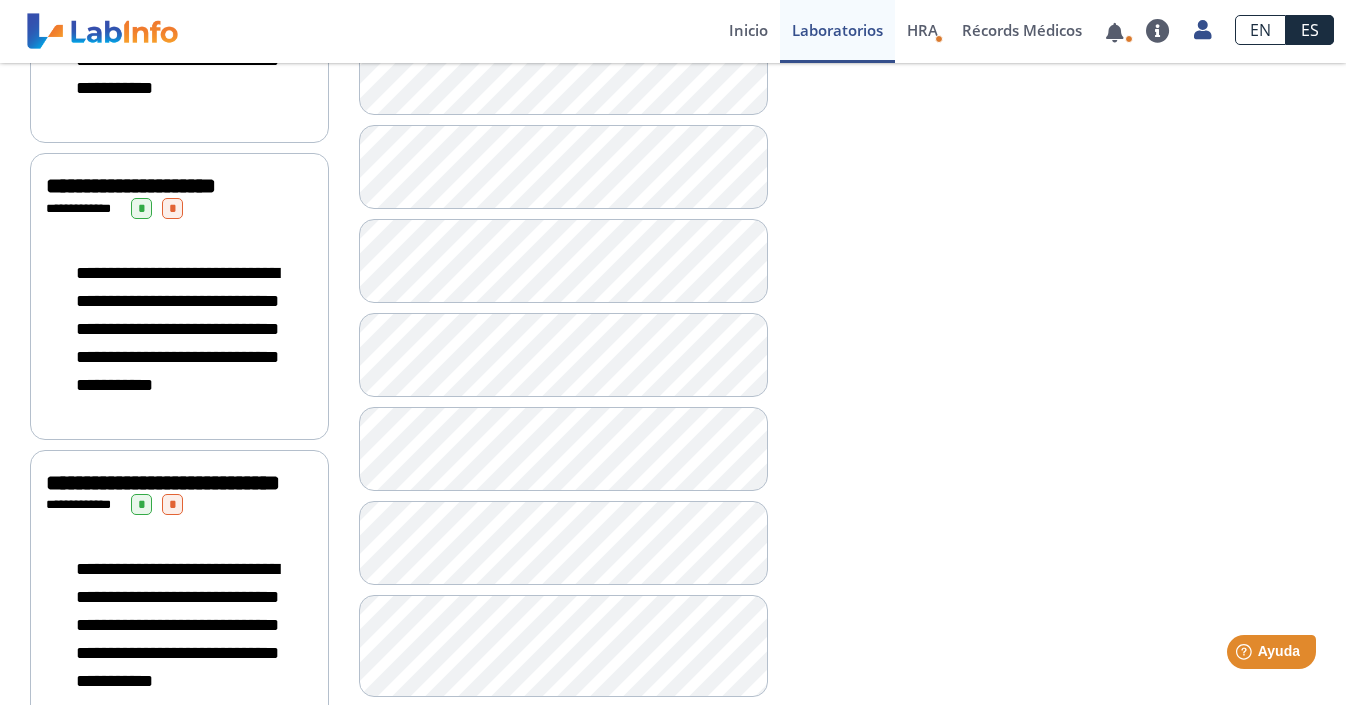 click on "**********" 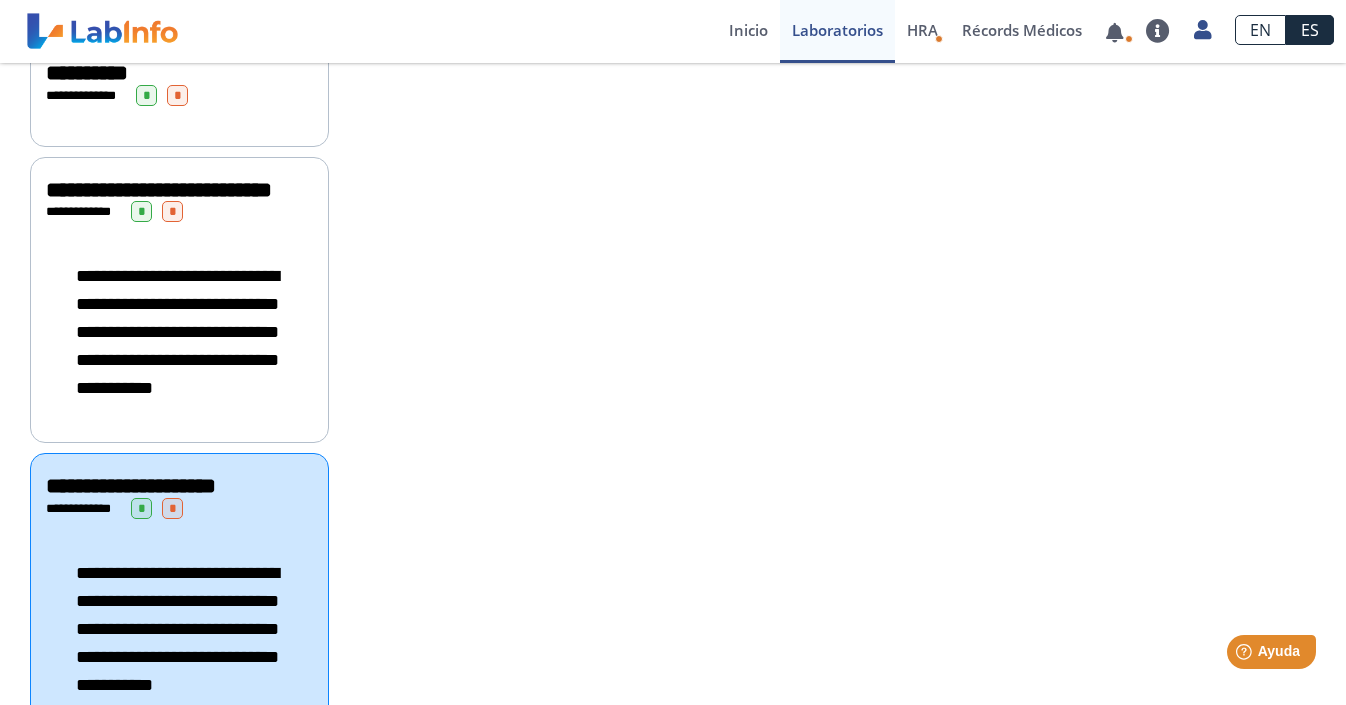 click on "**********" 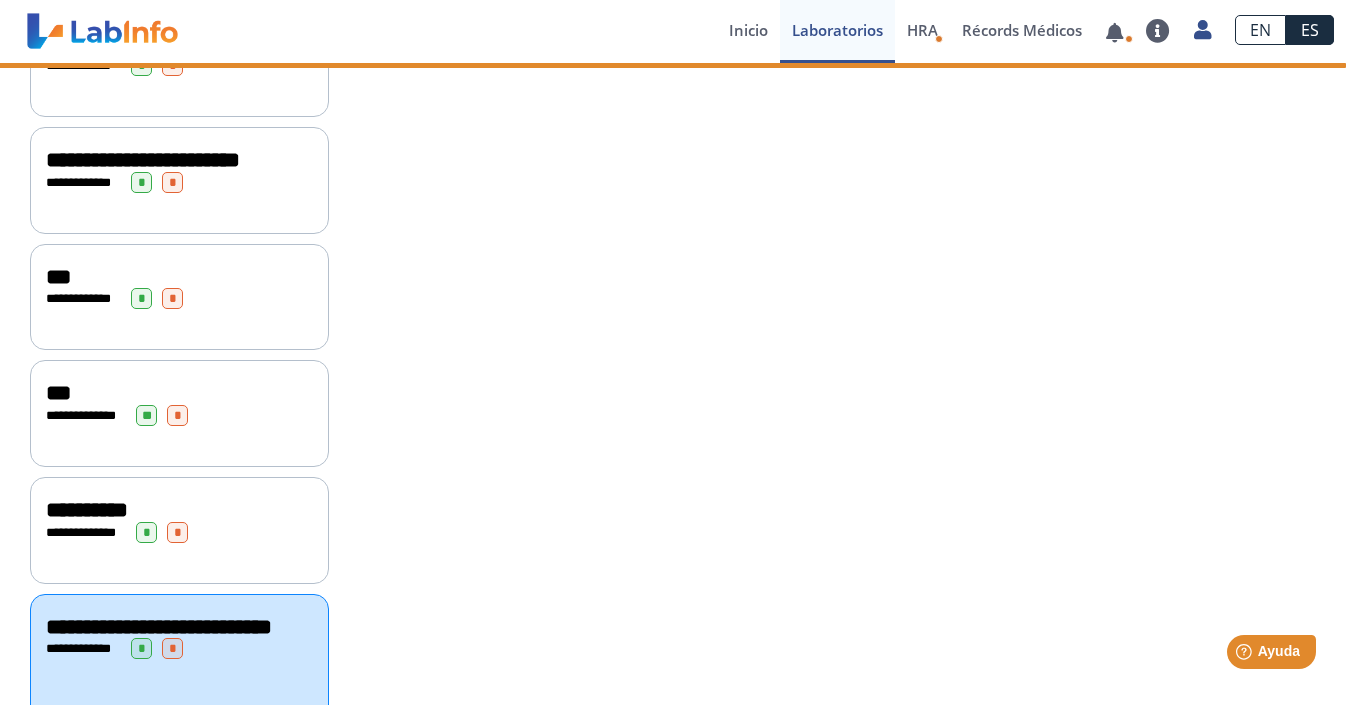 scroll, scrollTop: 504, scrollLeft: 0, axis: vertical 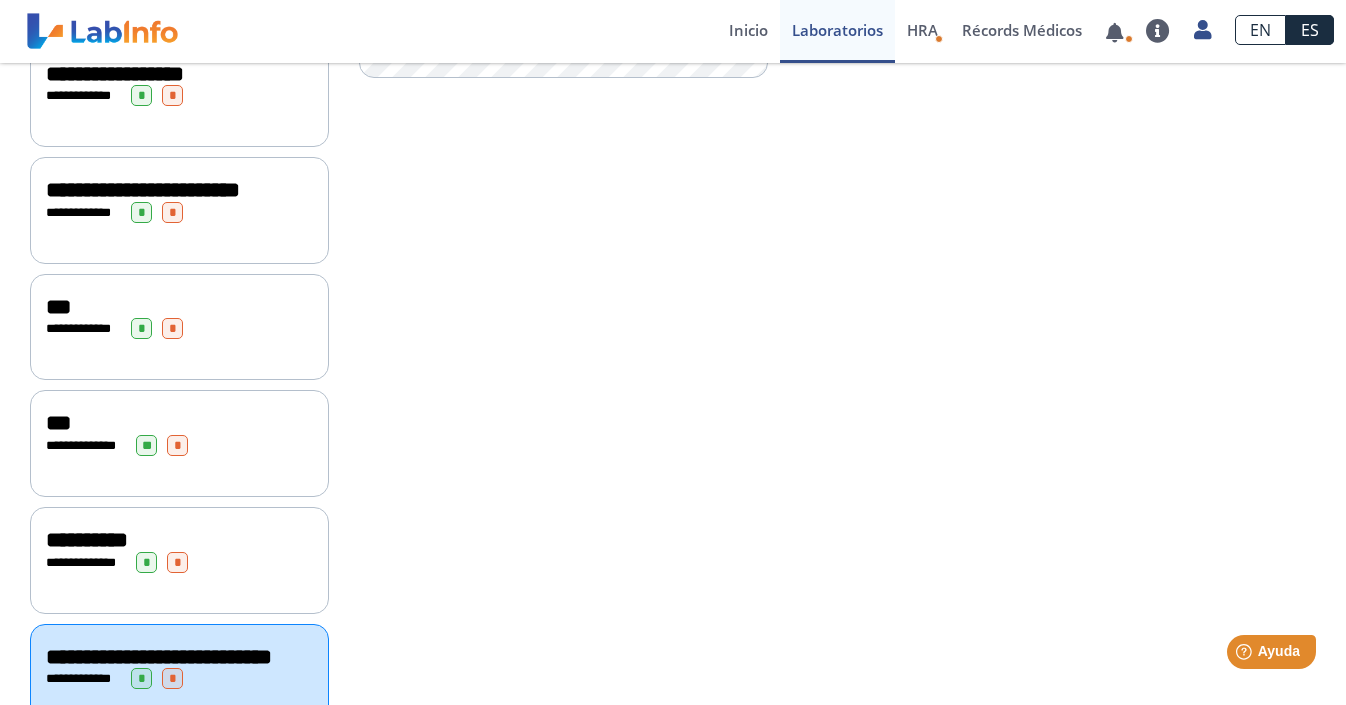 click on "**********" 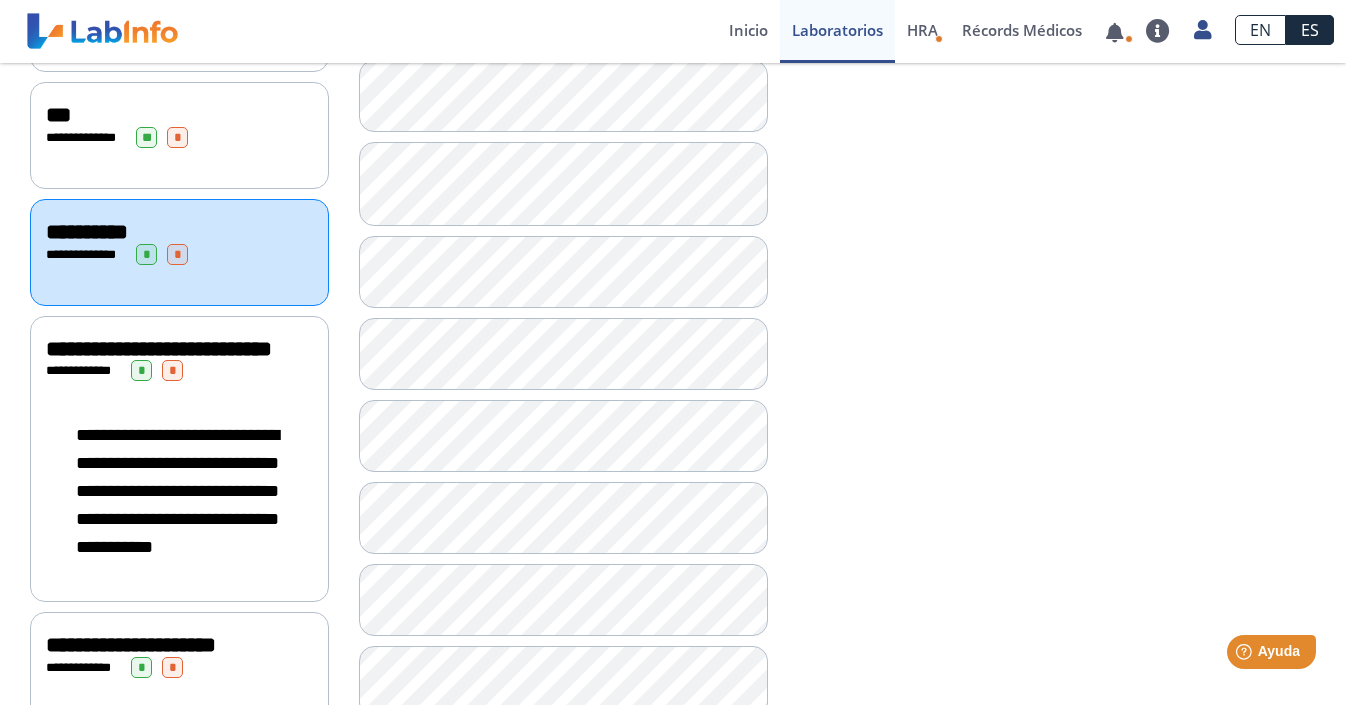 scroll, scrollTop: 817, scrollLeft: 0, axis: vertical 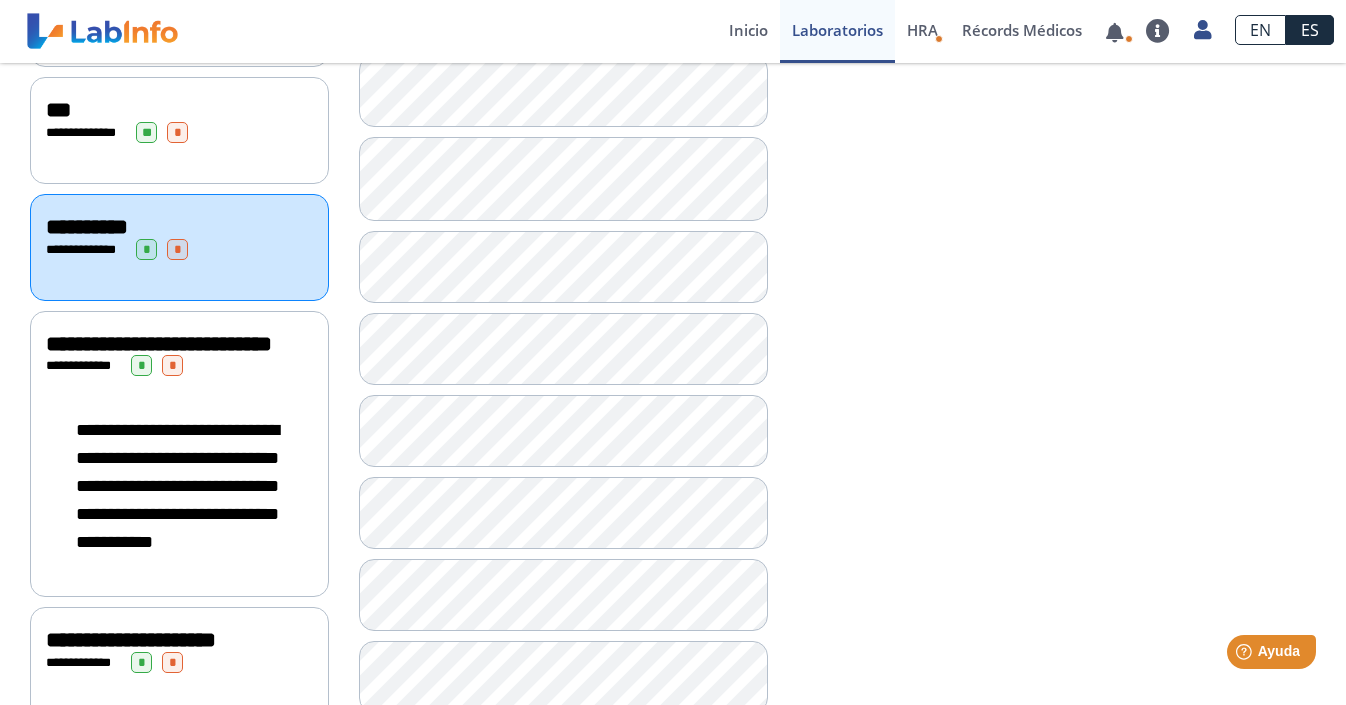 click on "**********" 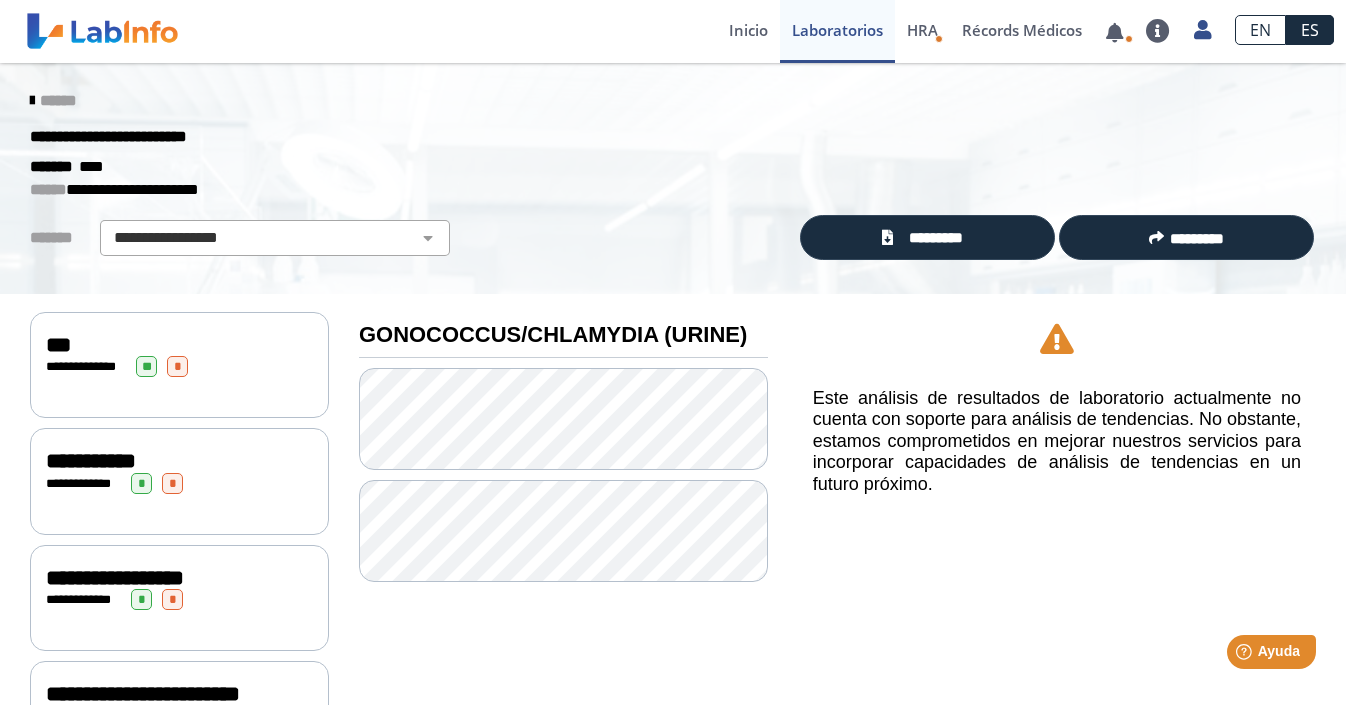scroll, scrollTop: 0, scrollLeft: 0, axis: both 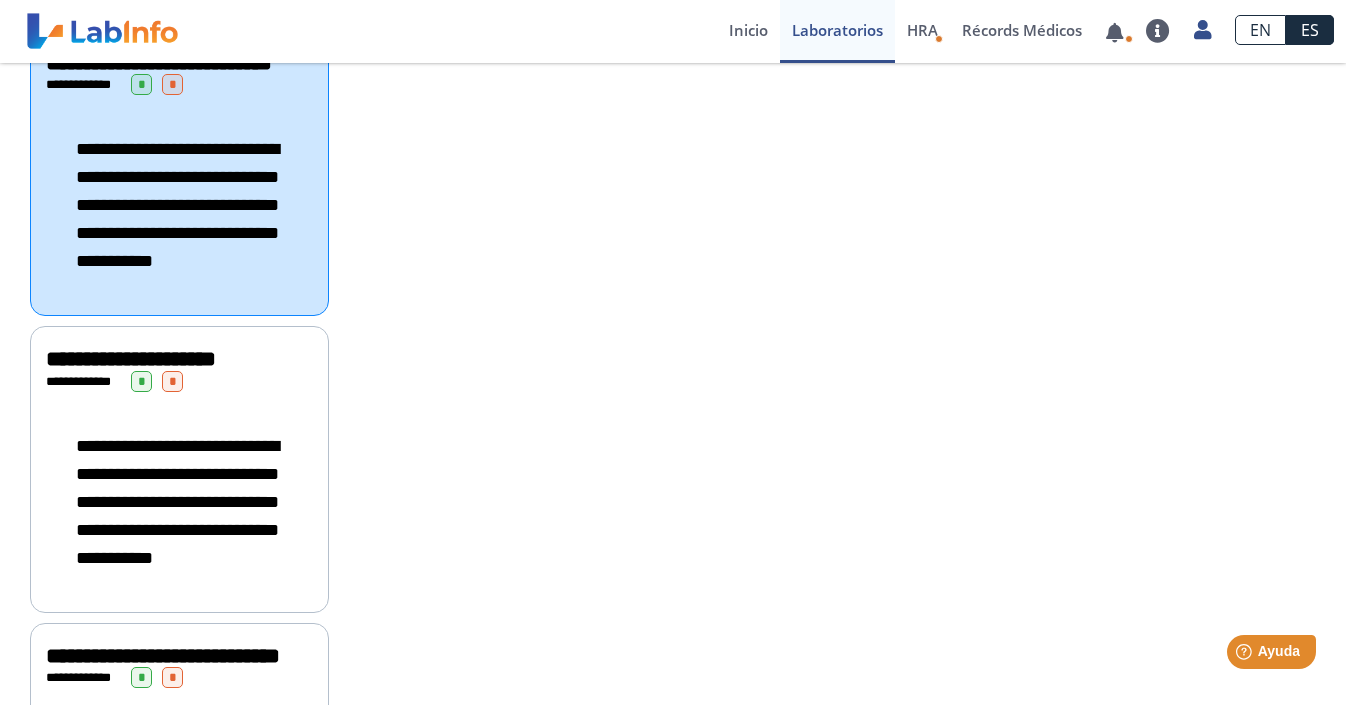 click on "**********" 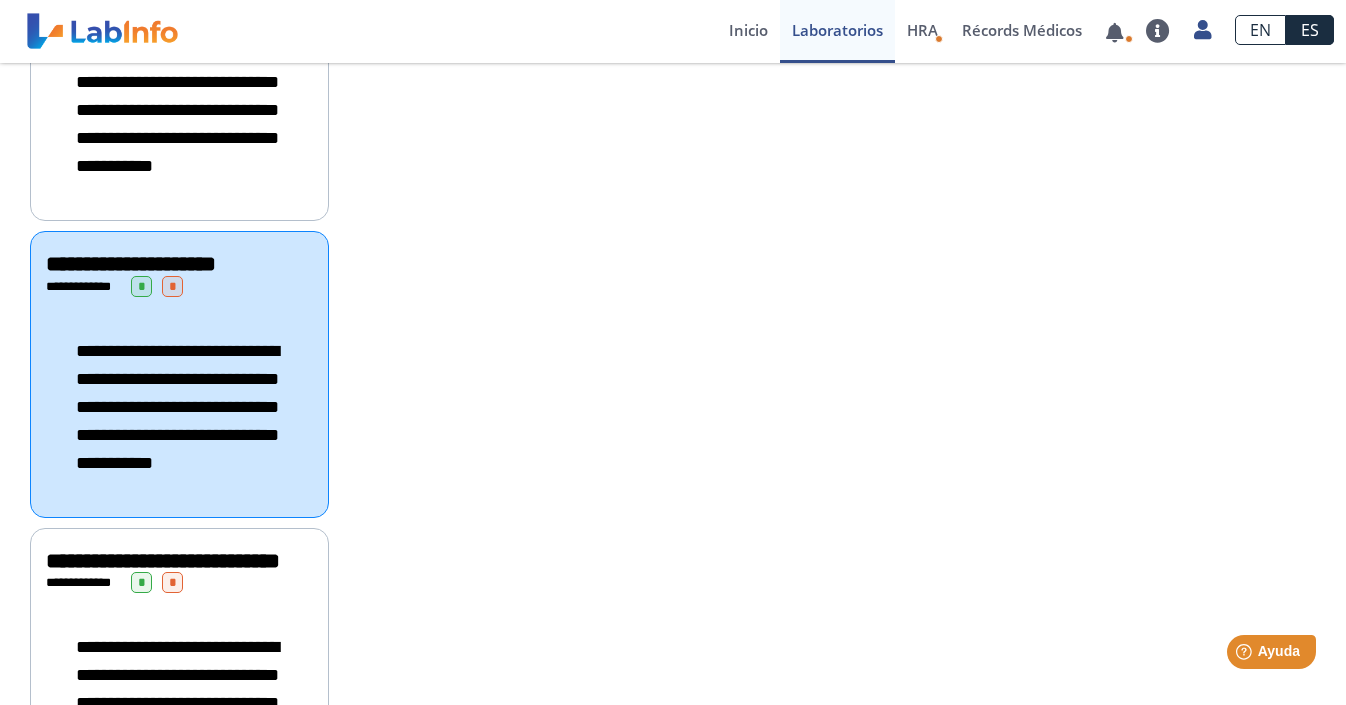 scroll, scrollTop: 1295, scrollLeft: 0, axis: vertical 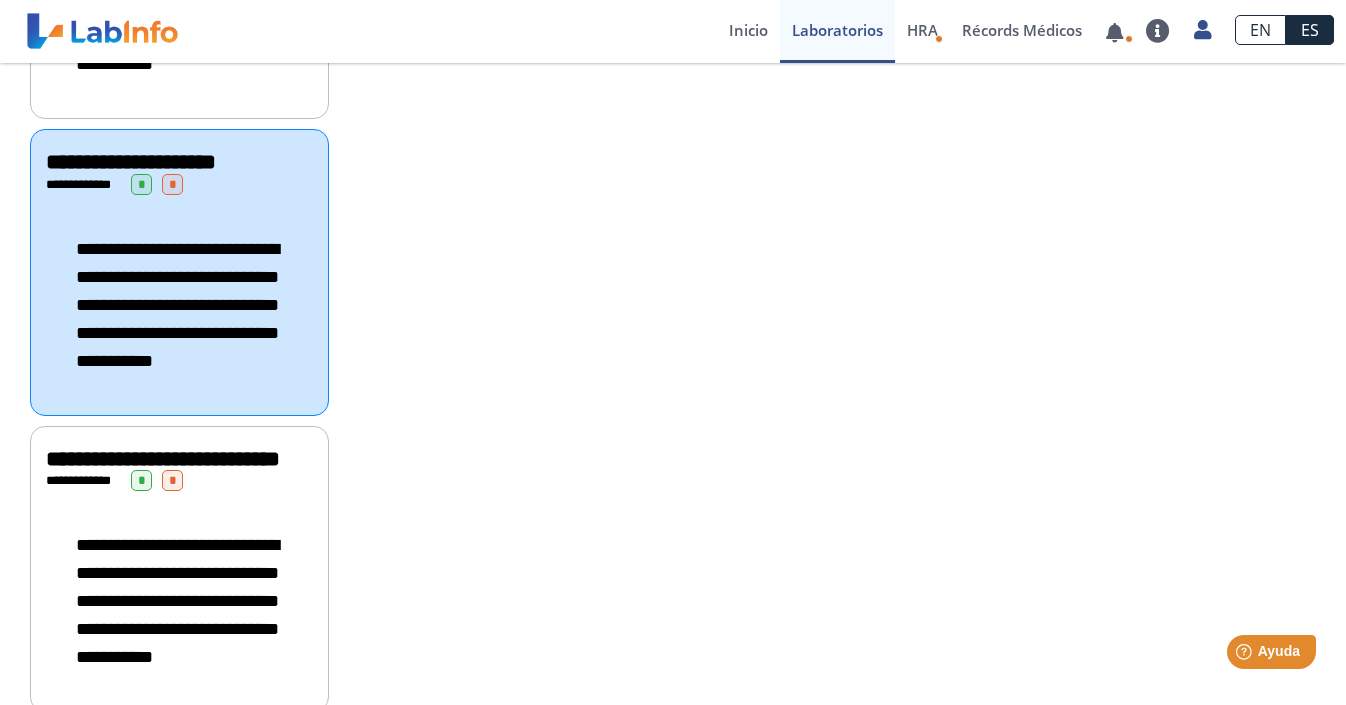click on "**********" 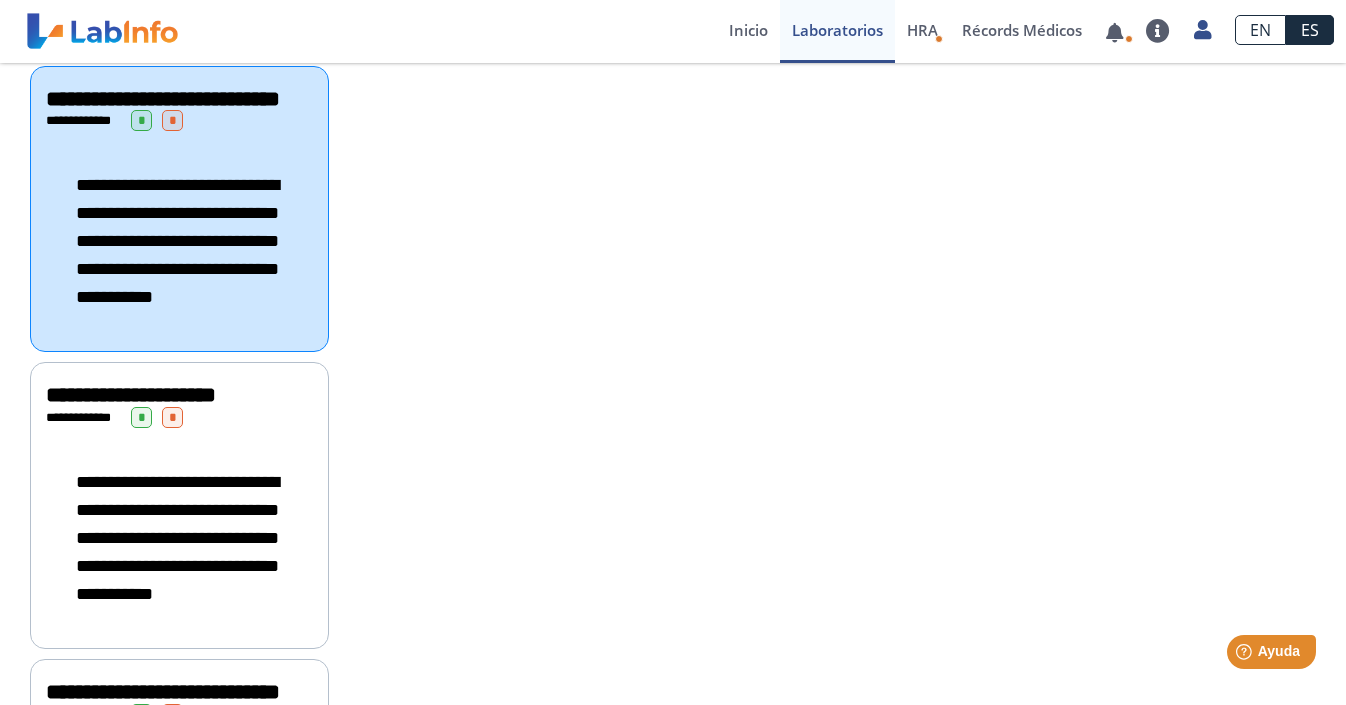 scroll, scrollTop: 1670, scrollLeft: 0, axis: vertical 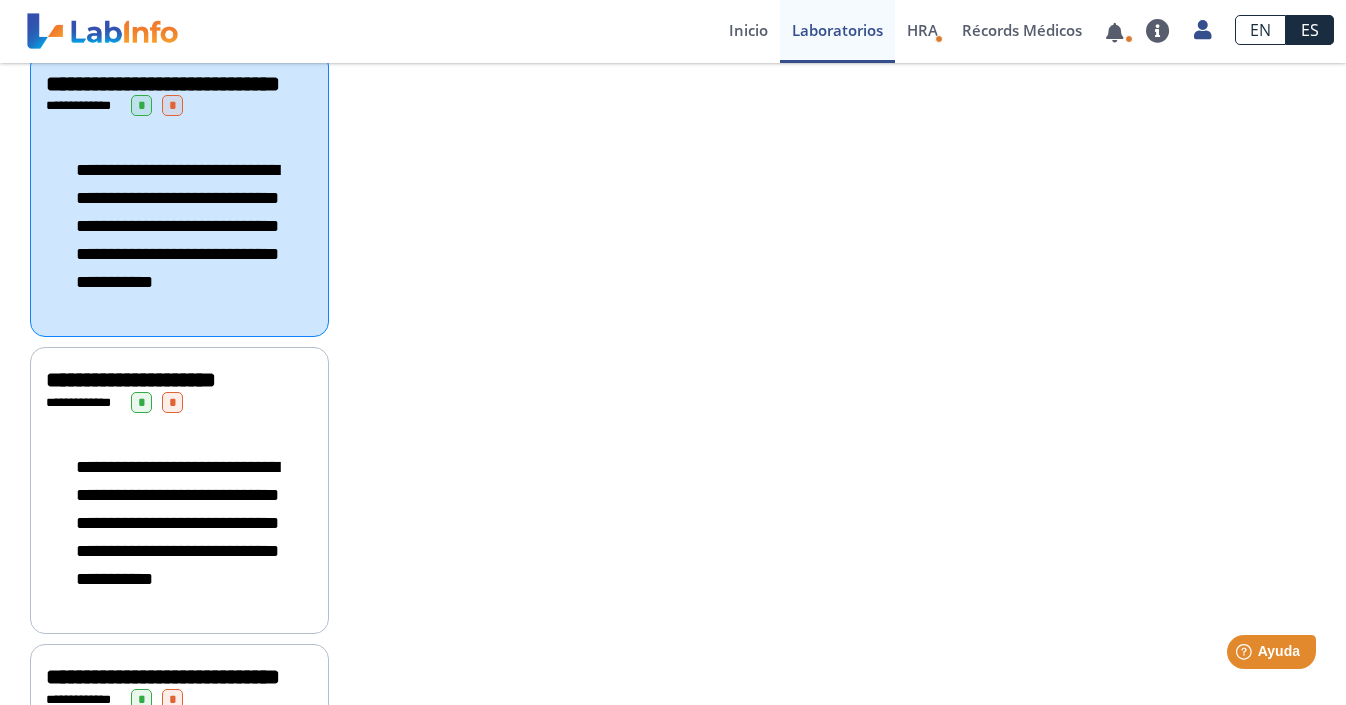 click on "**********" 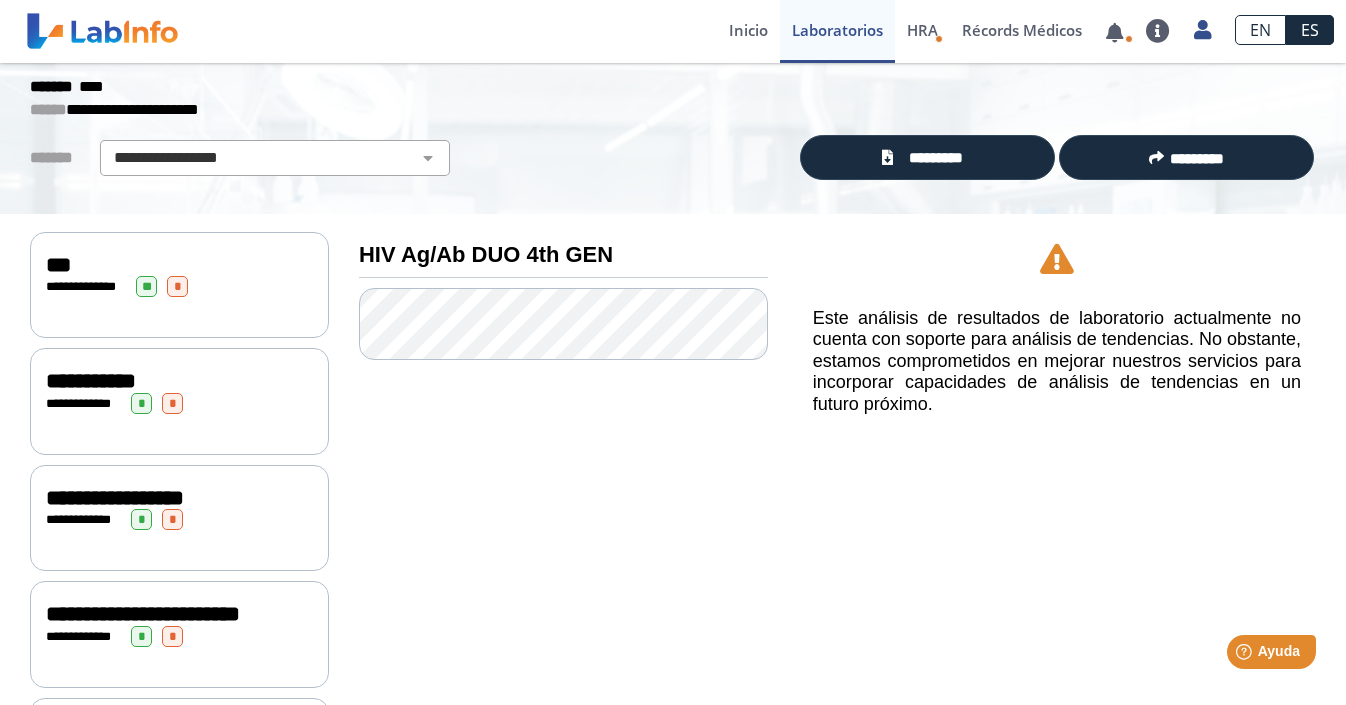 scroll, scrollTop: 0, scrollLeft: 0, axis: both 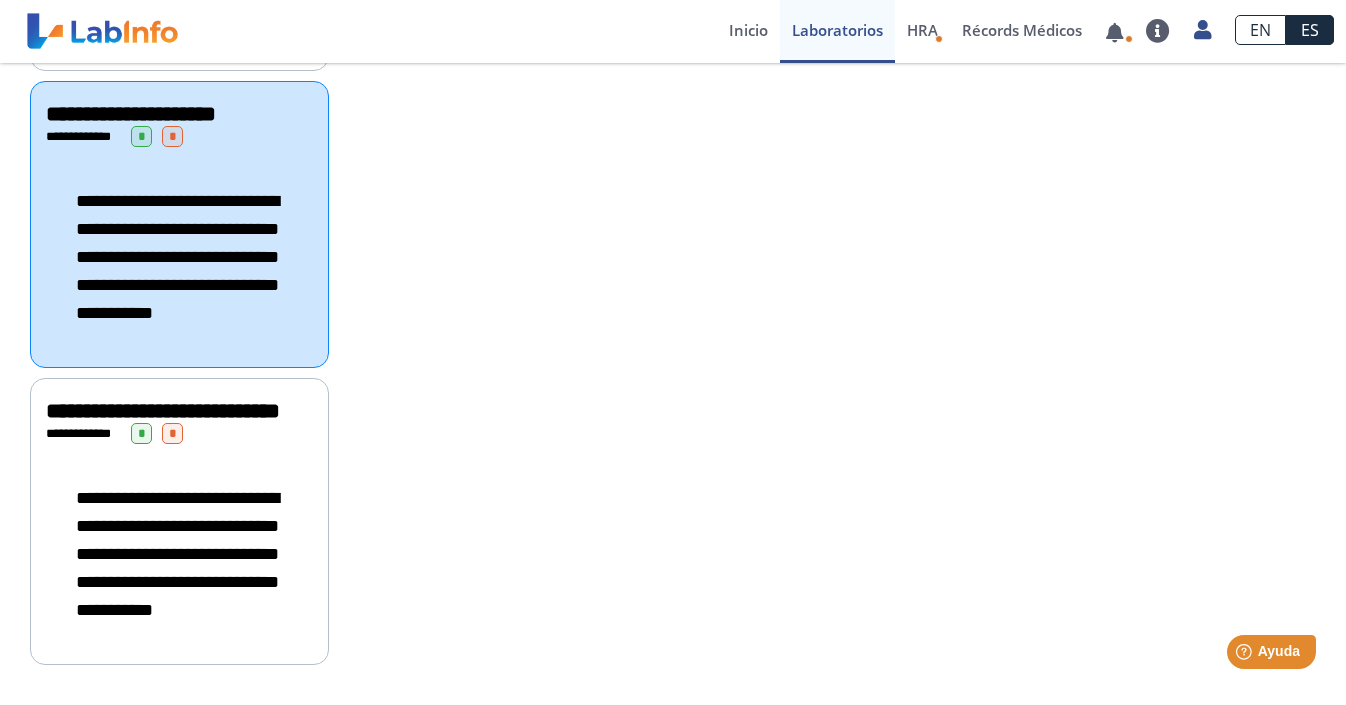 click on "**********" 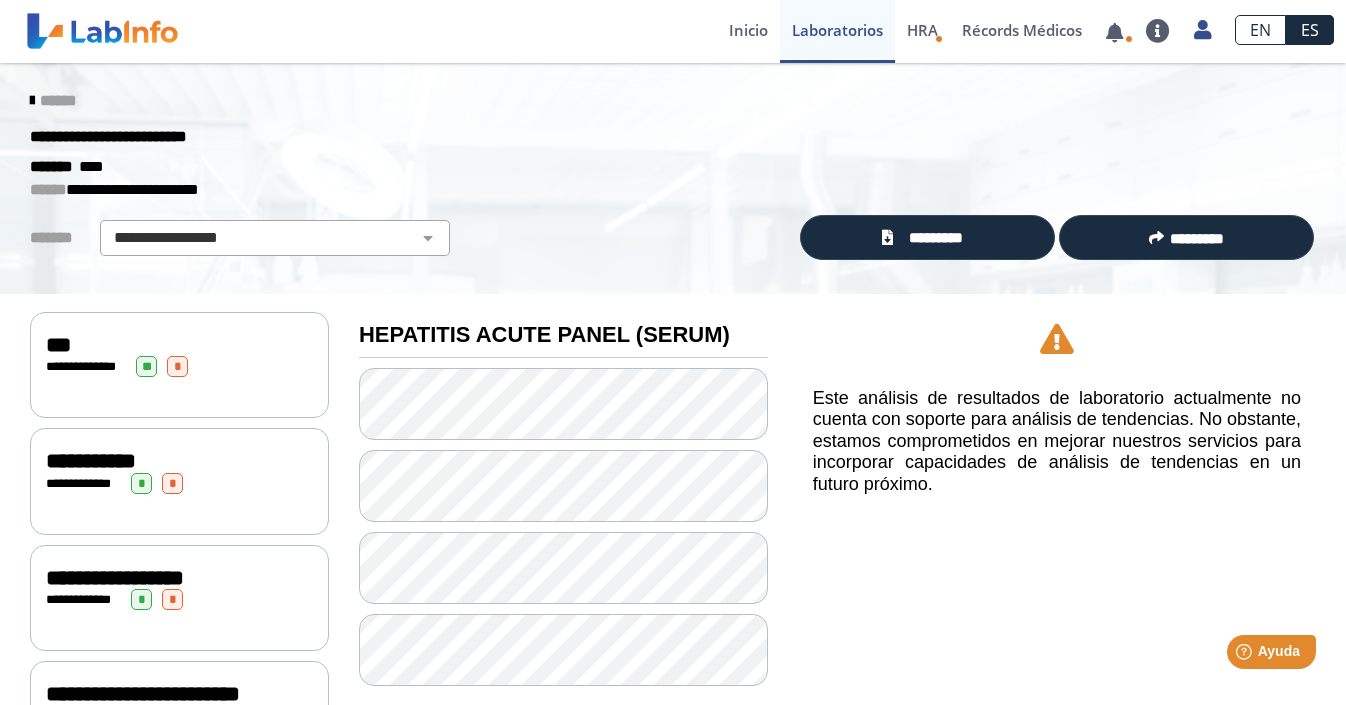 scroll, scrollTop: 0, scrollLeft: 0, axis: both 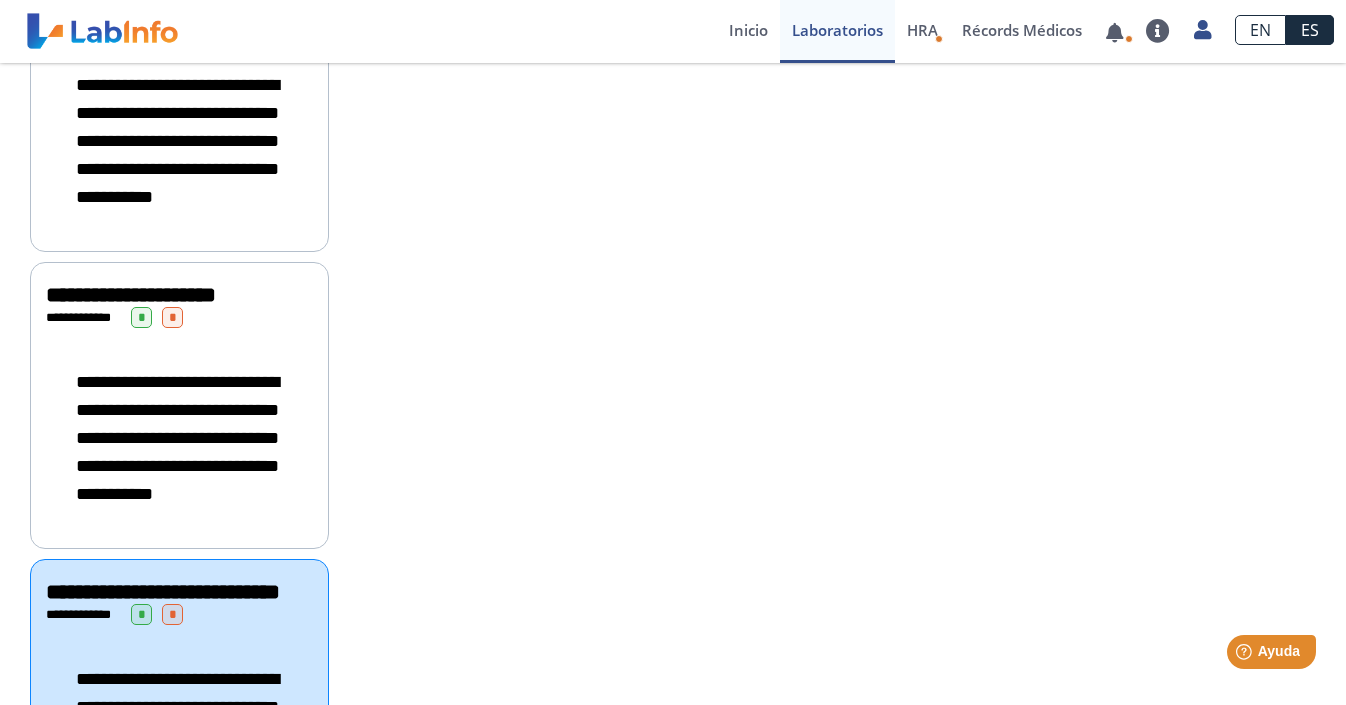 click on "**********" 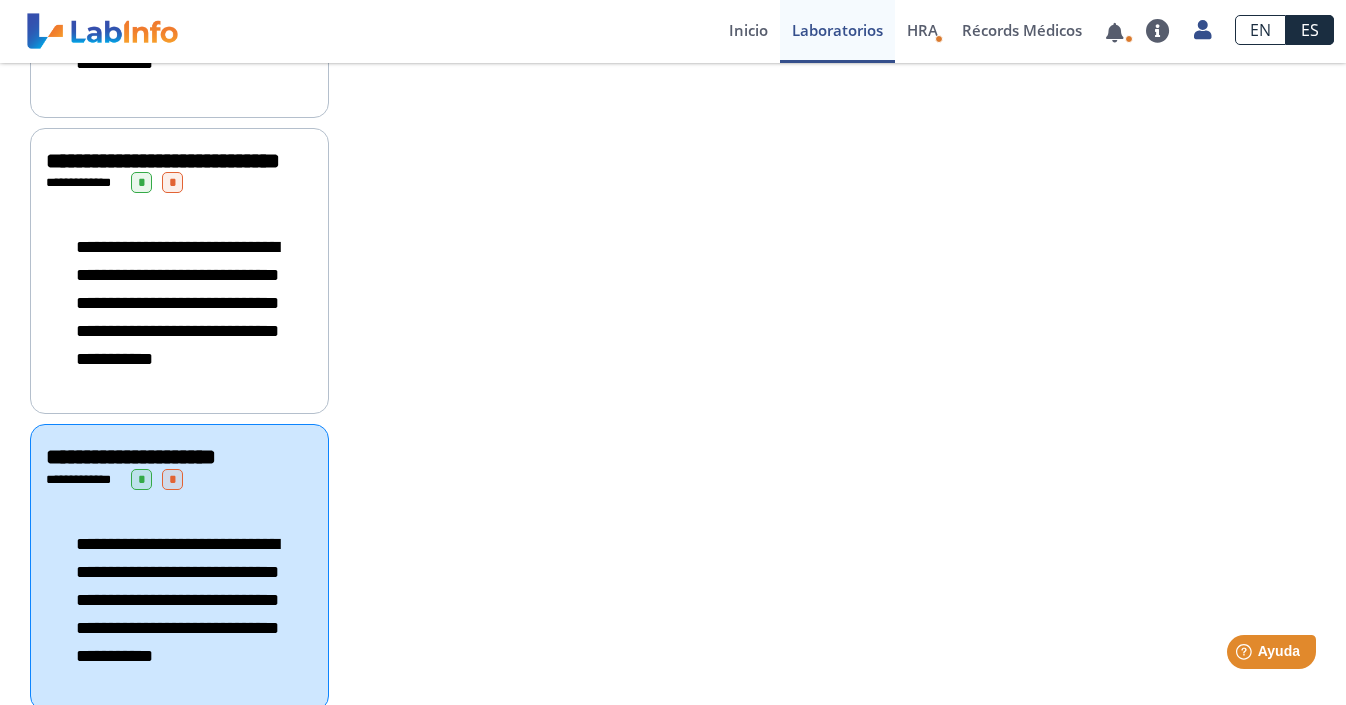 click on "**********" 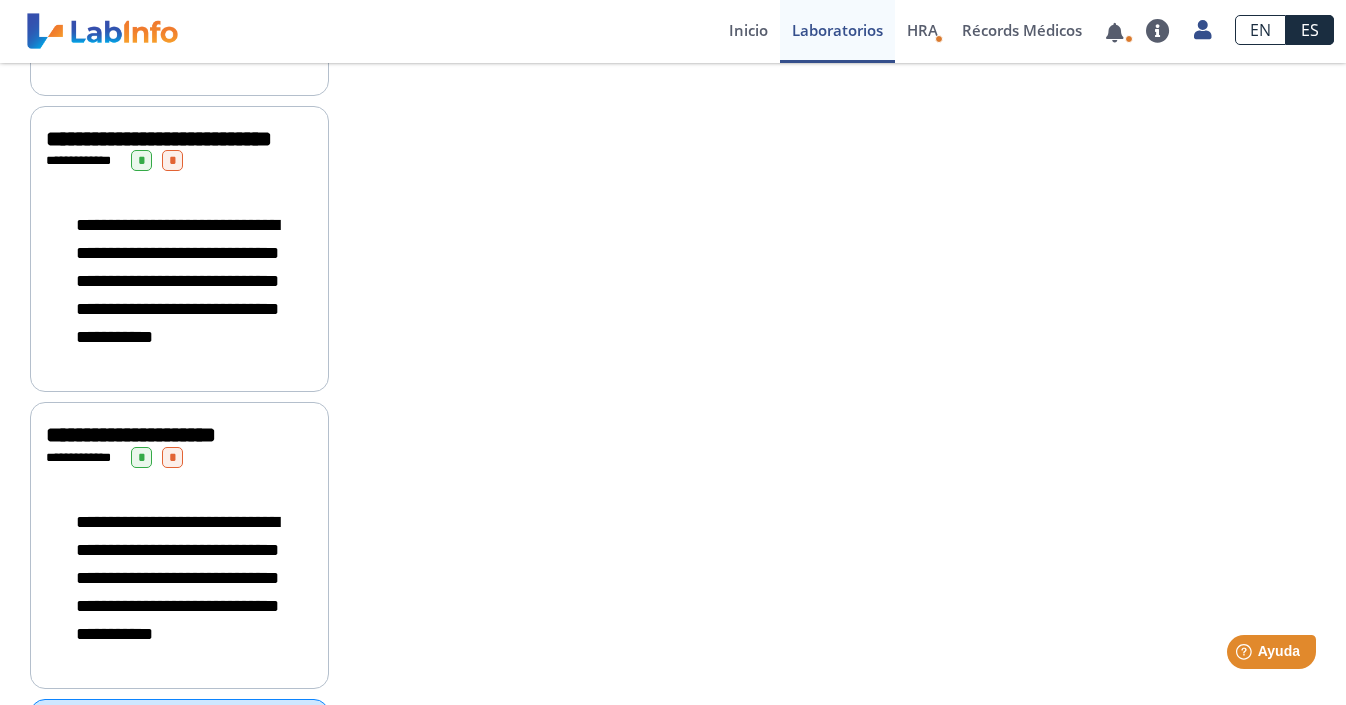 scroll, scrollTop: 1023, scrollLeft: 0, axis: vertical 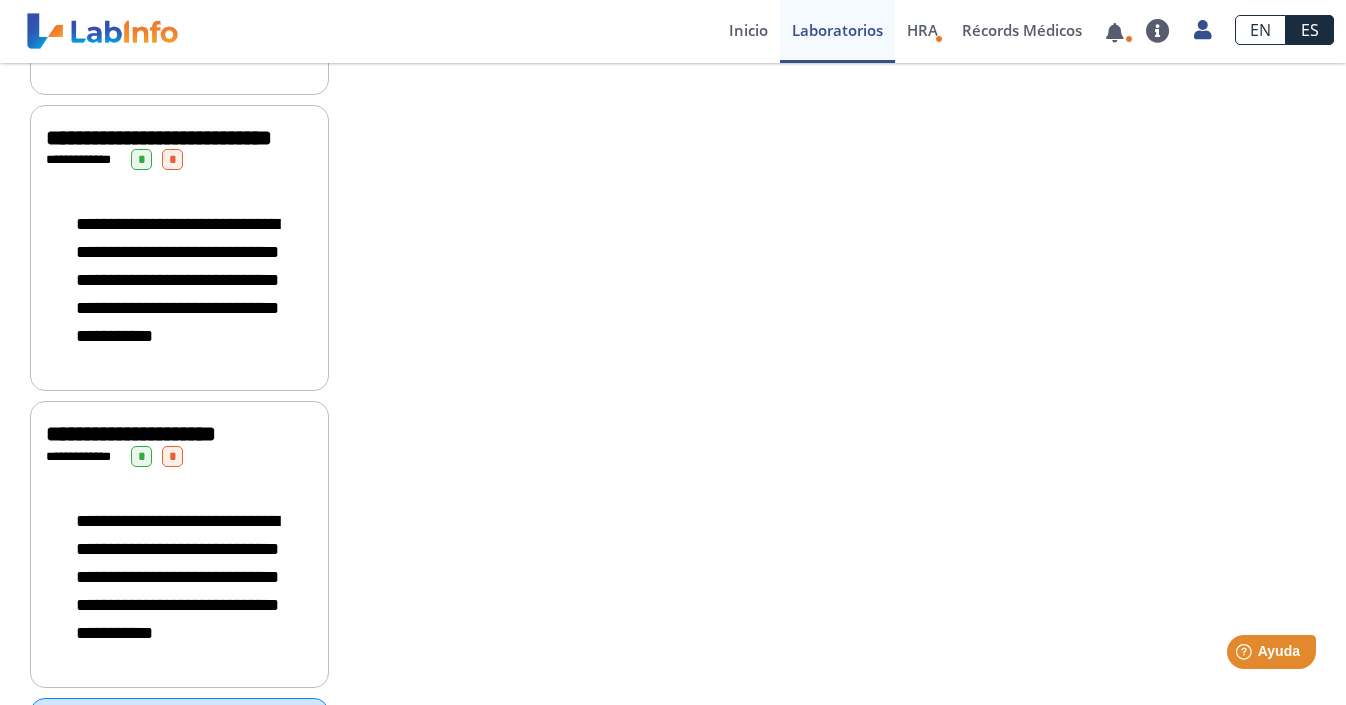 click on "**********" 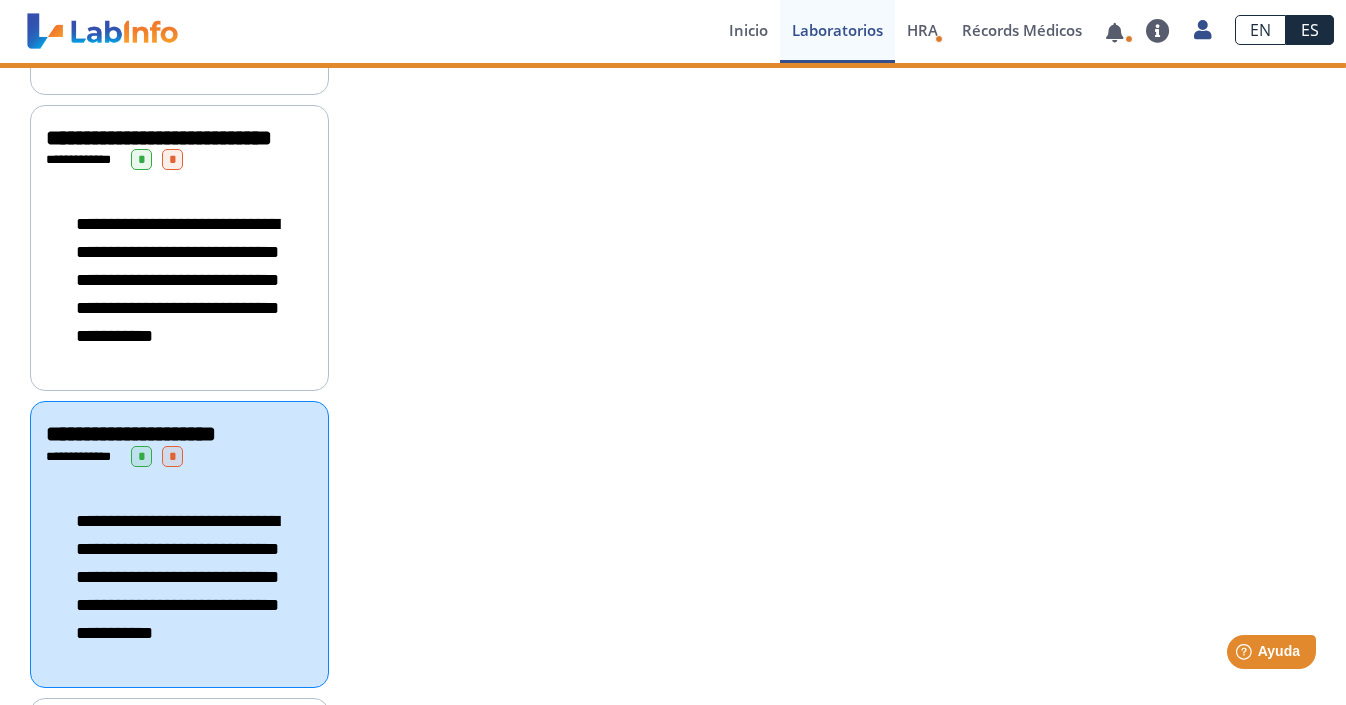 click on "**********" 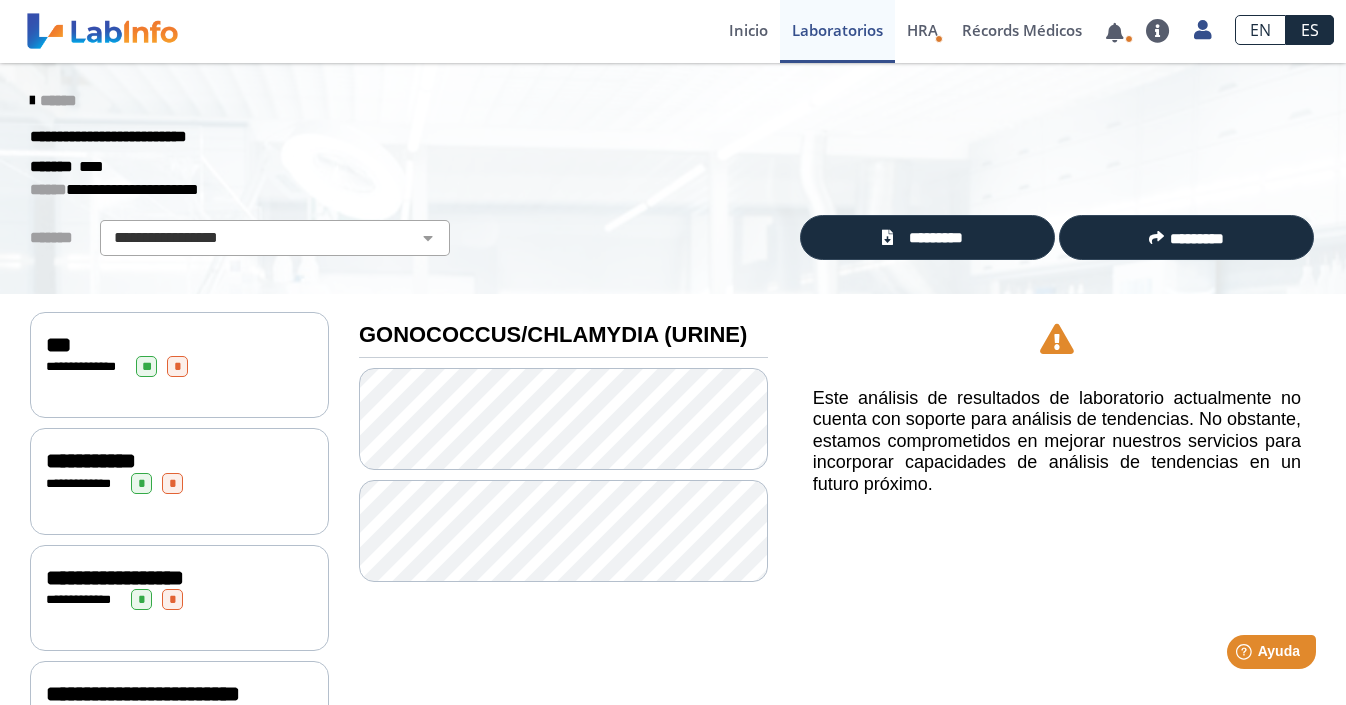 scroll, scrollTop: 0, scrollLeft: 0, axis: both 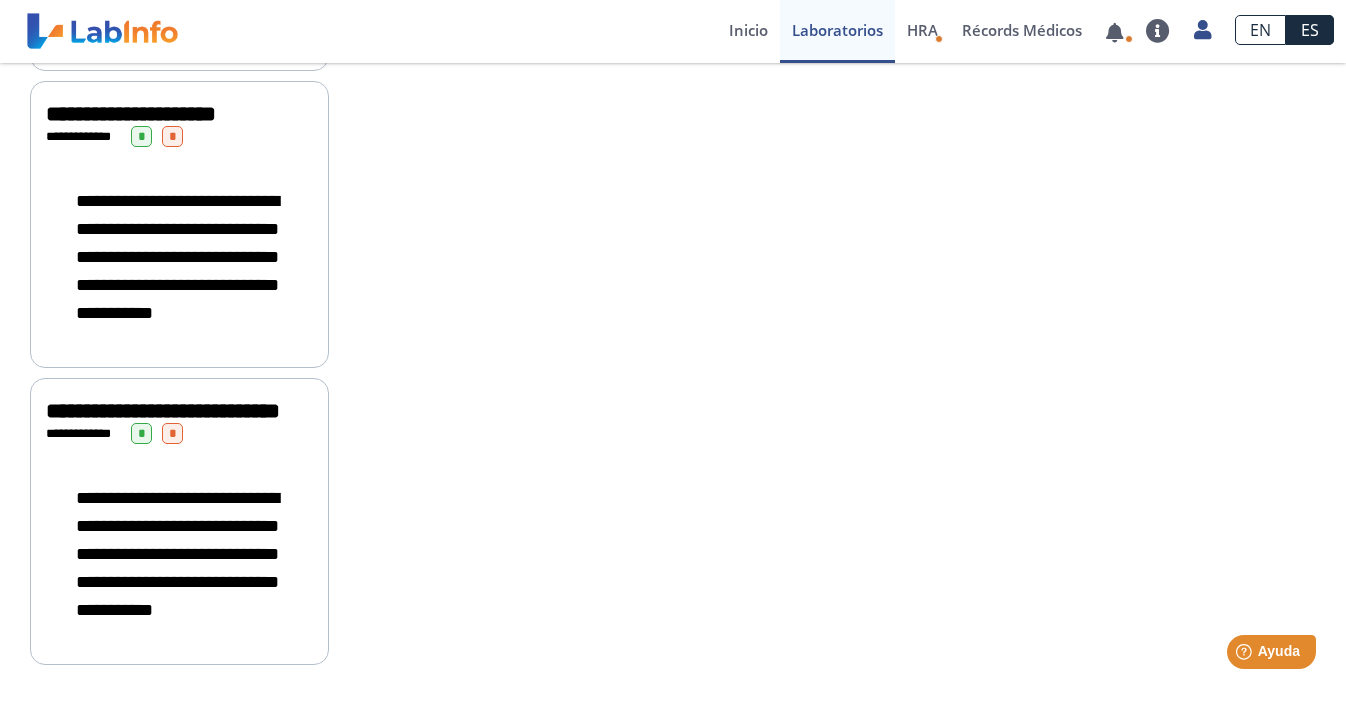 click on "**********" 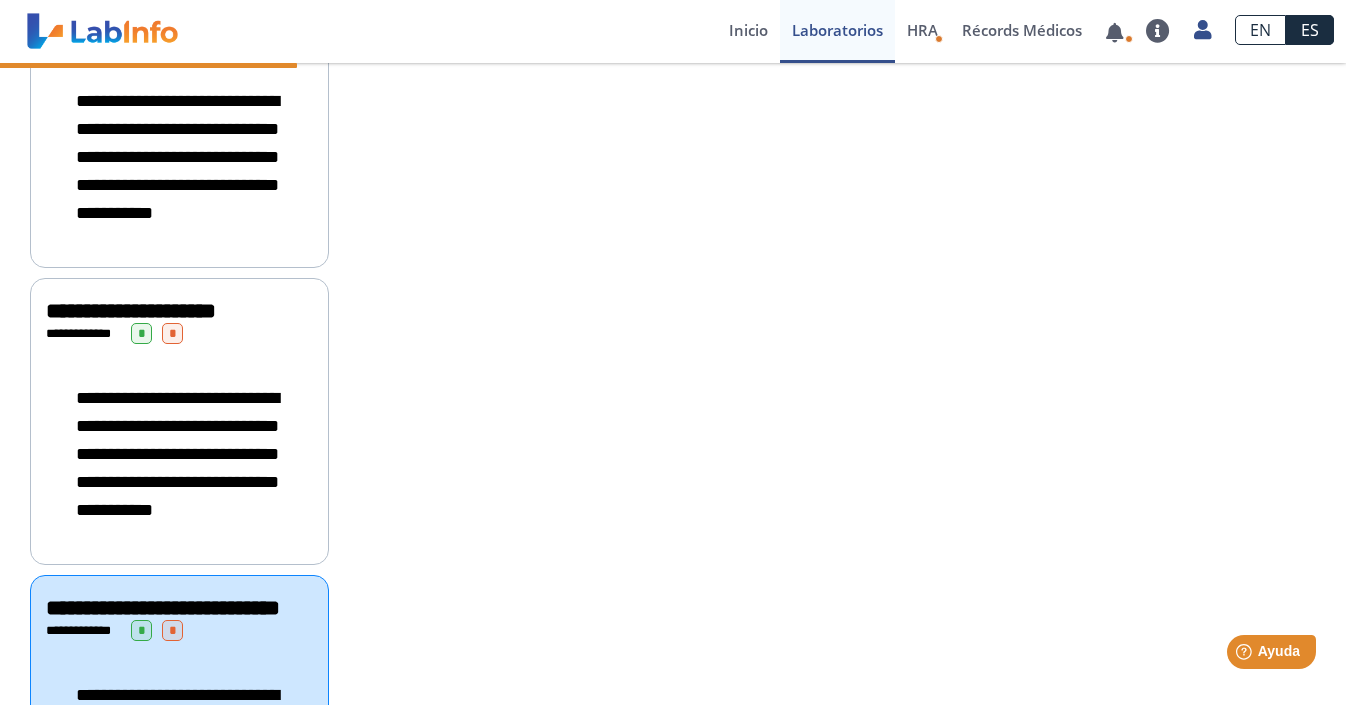 scroll, scrollTop: 283, scrollLeft: 0, axis: vertical 